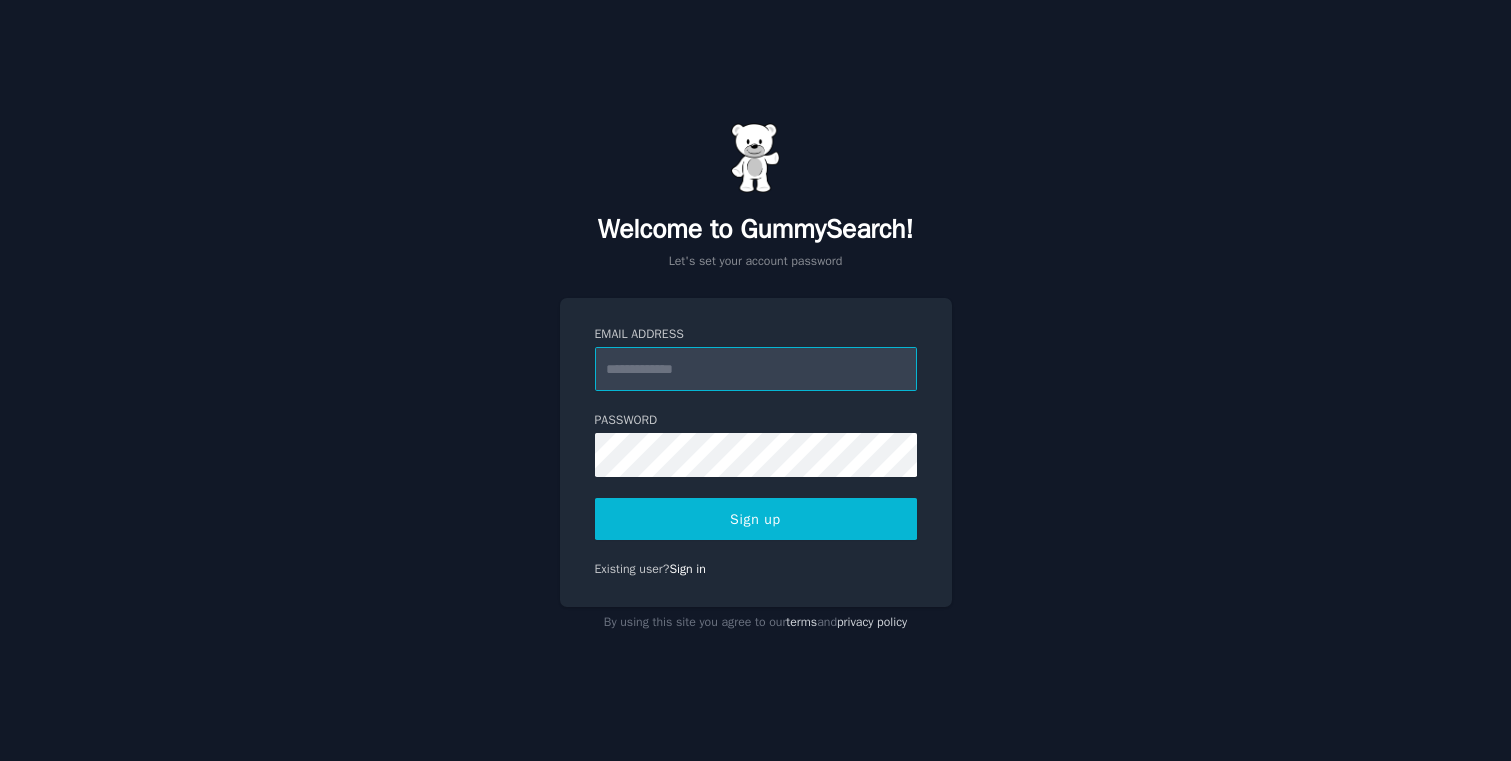 scroll, scrollTop: 0, scrollLeft: 0, axis: both 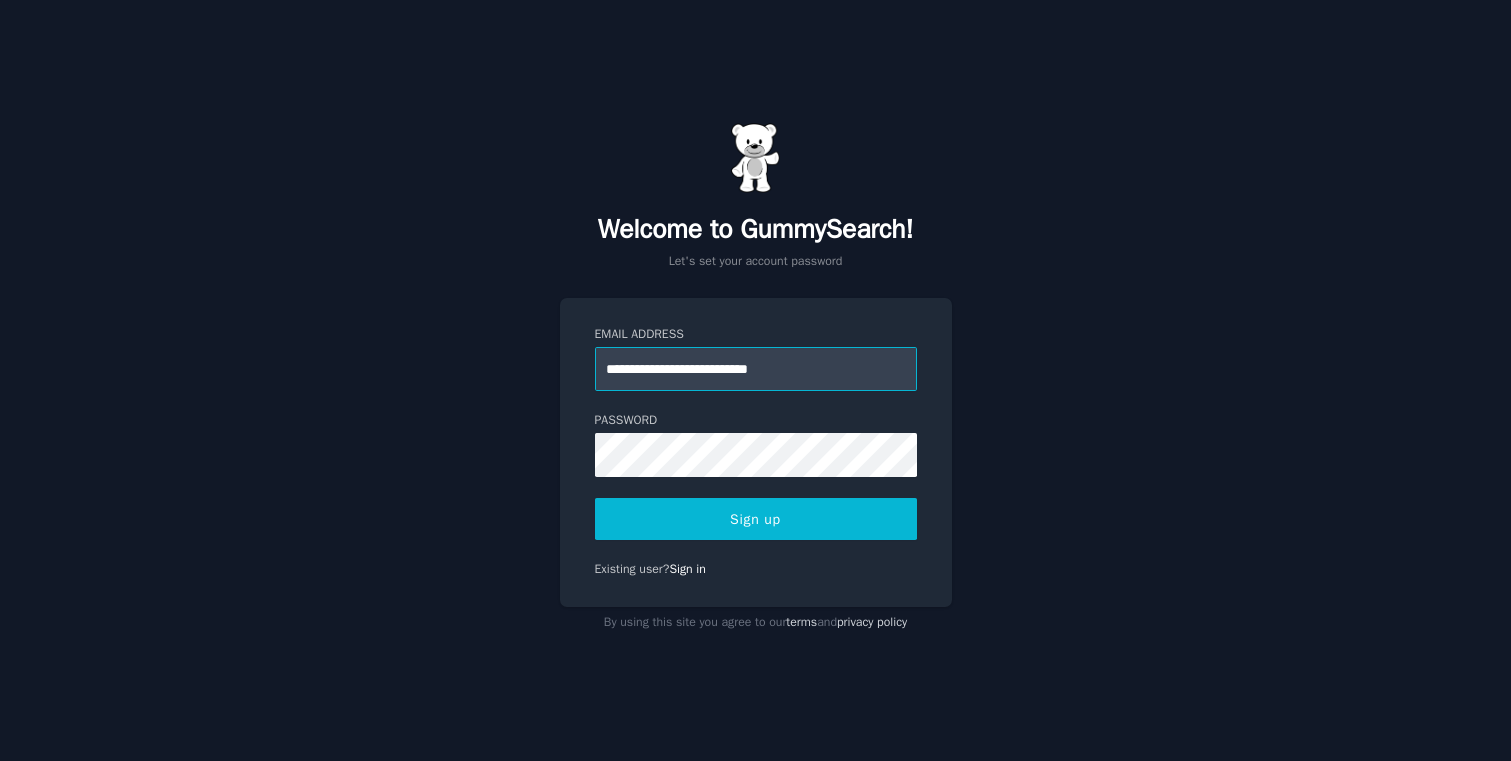 type on "**********" 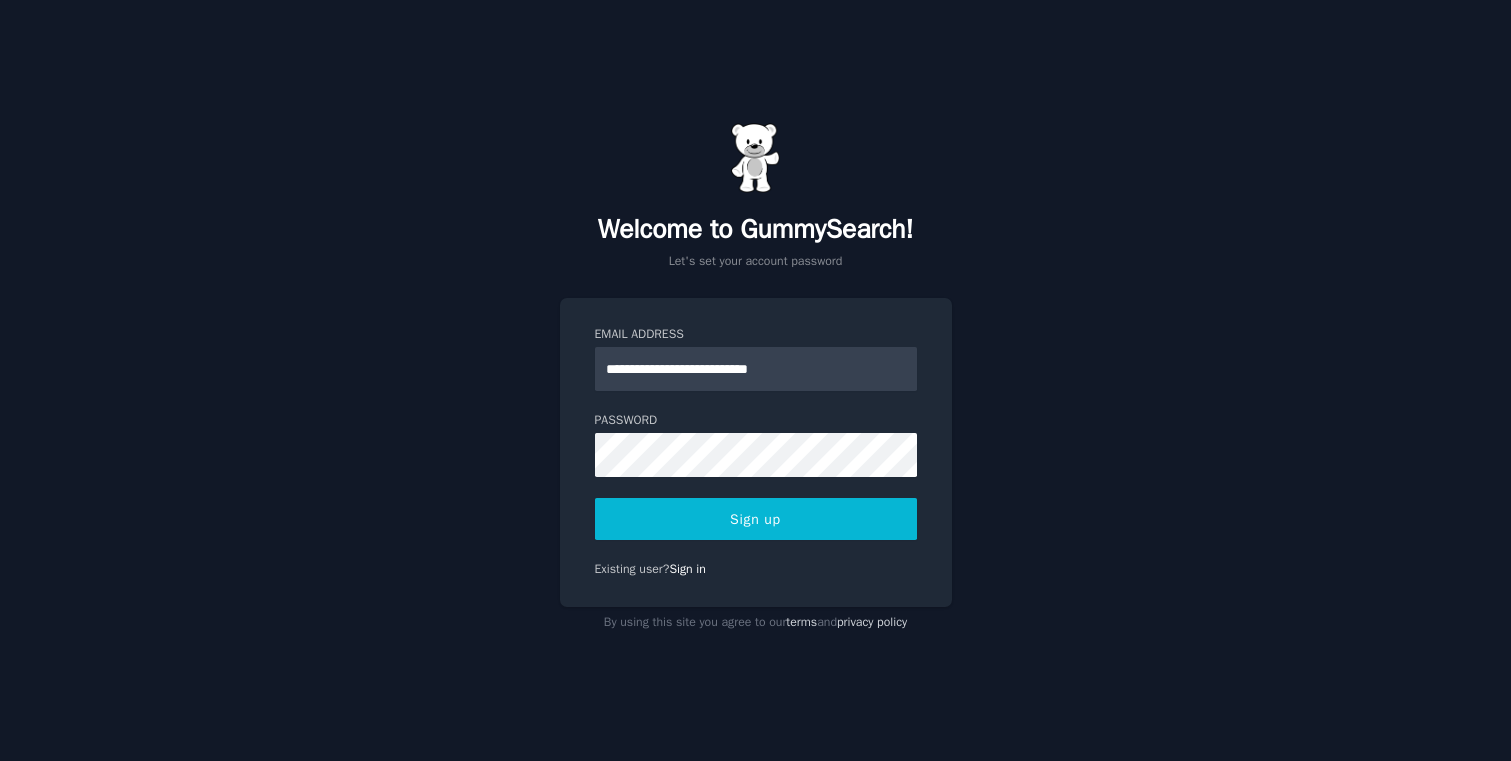 click on "Sign up" at bounding box center (756, 519) 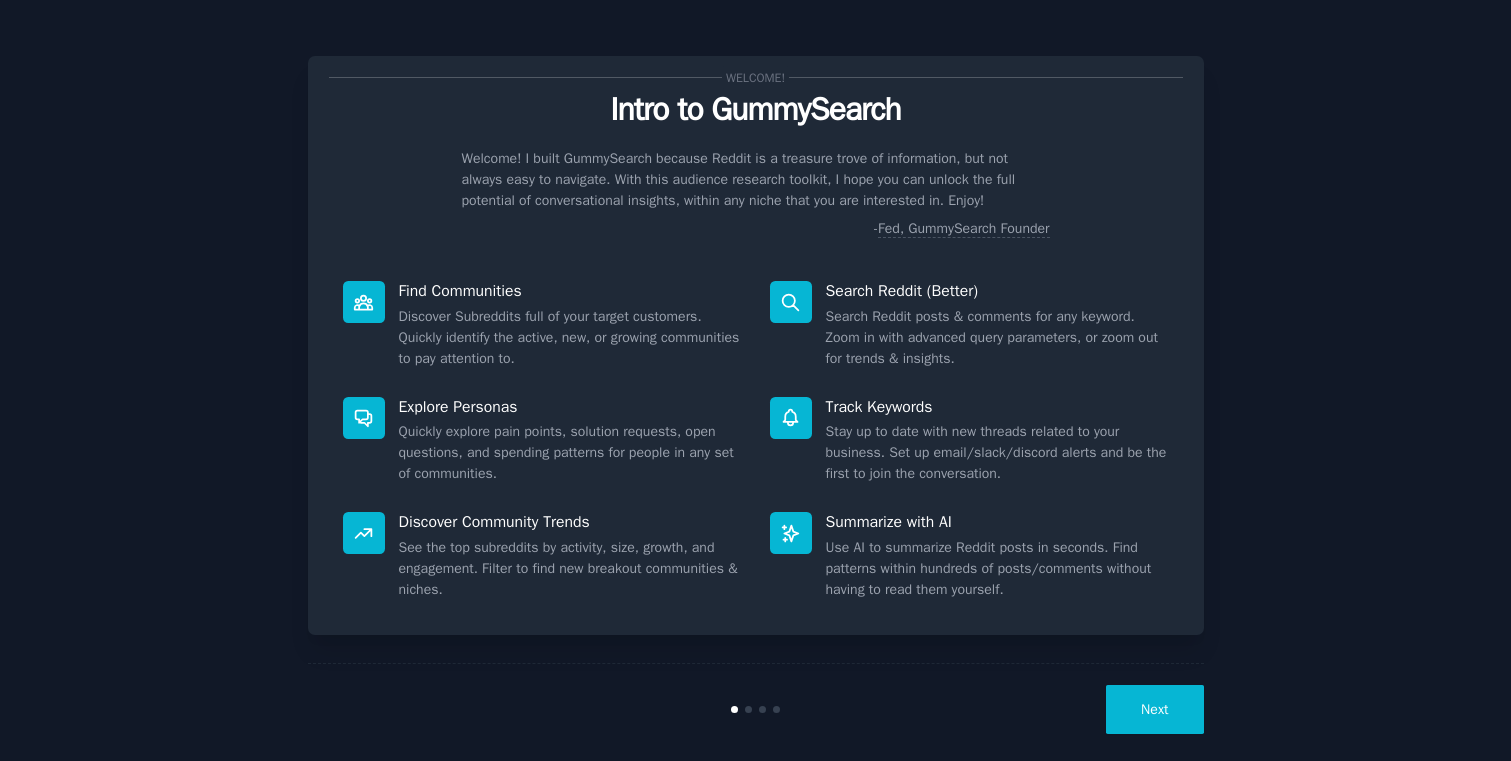 scroll, scrollTop: 0, scrollLeft: 0, axis: both 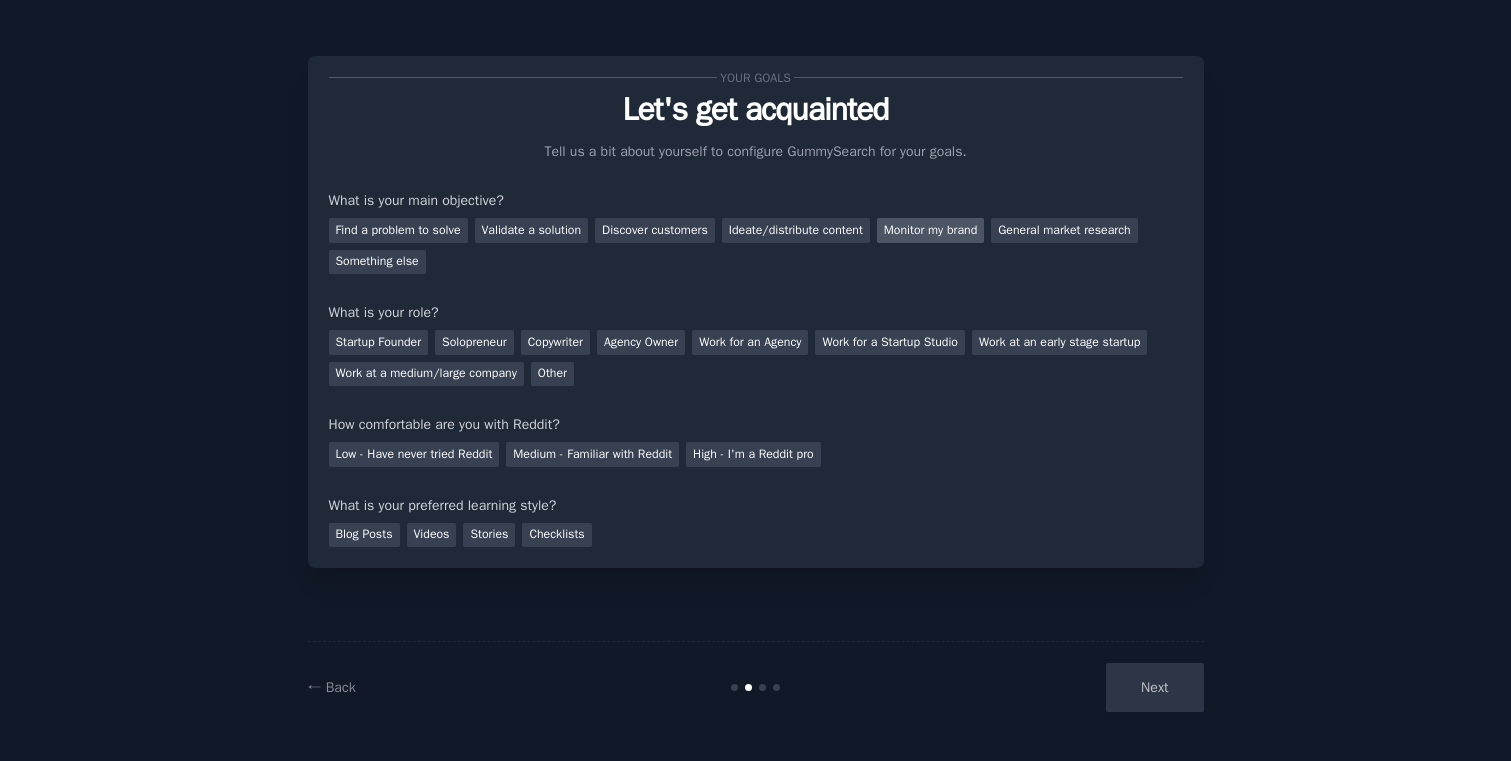 click on "Monitor my brand" at bounding box center [930, 230] 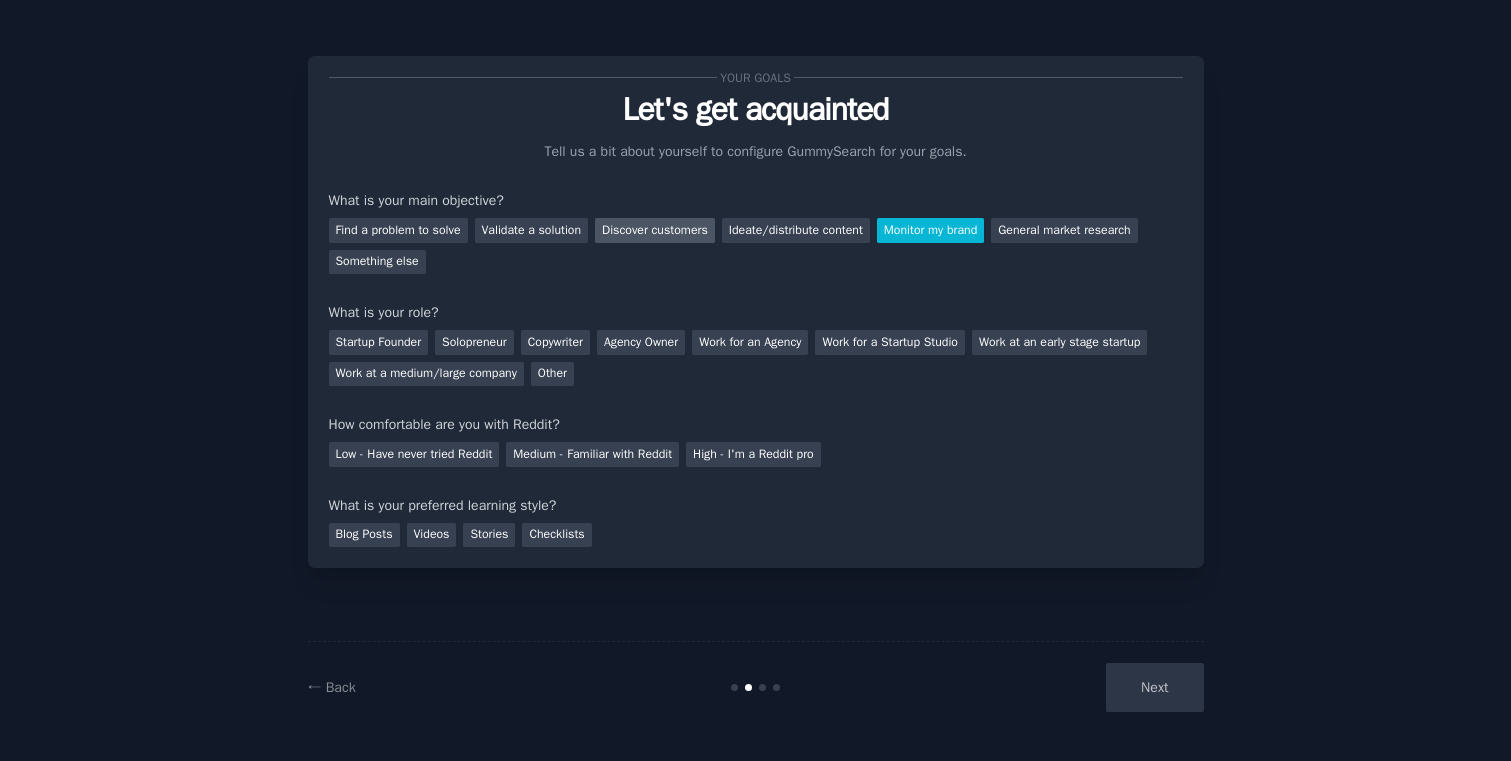 click on "Discover customers" at bounding box center [655, 230] 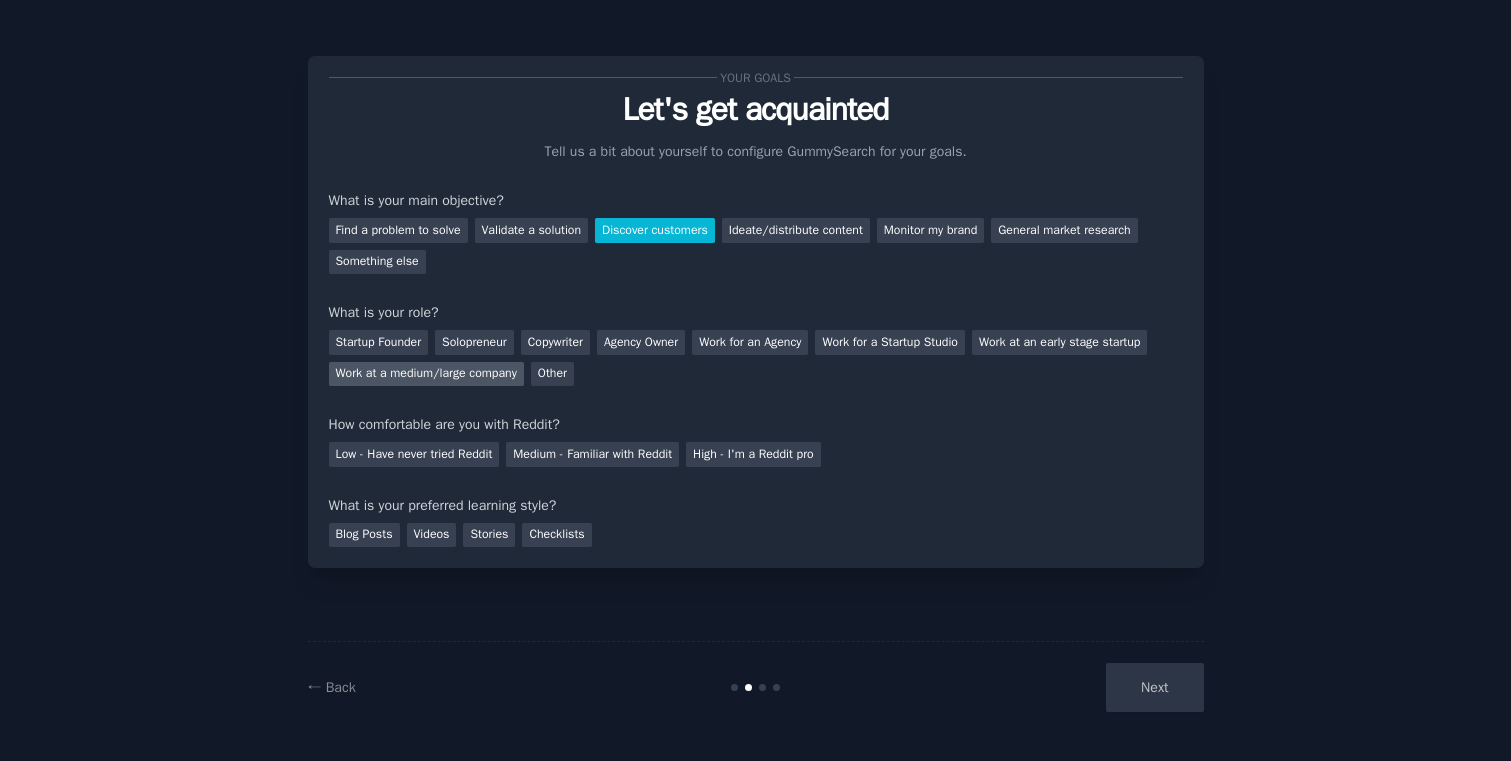 click on "Work at a medium/large company" at bounding box center (426, 374) 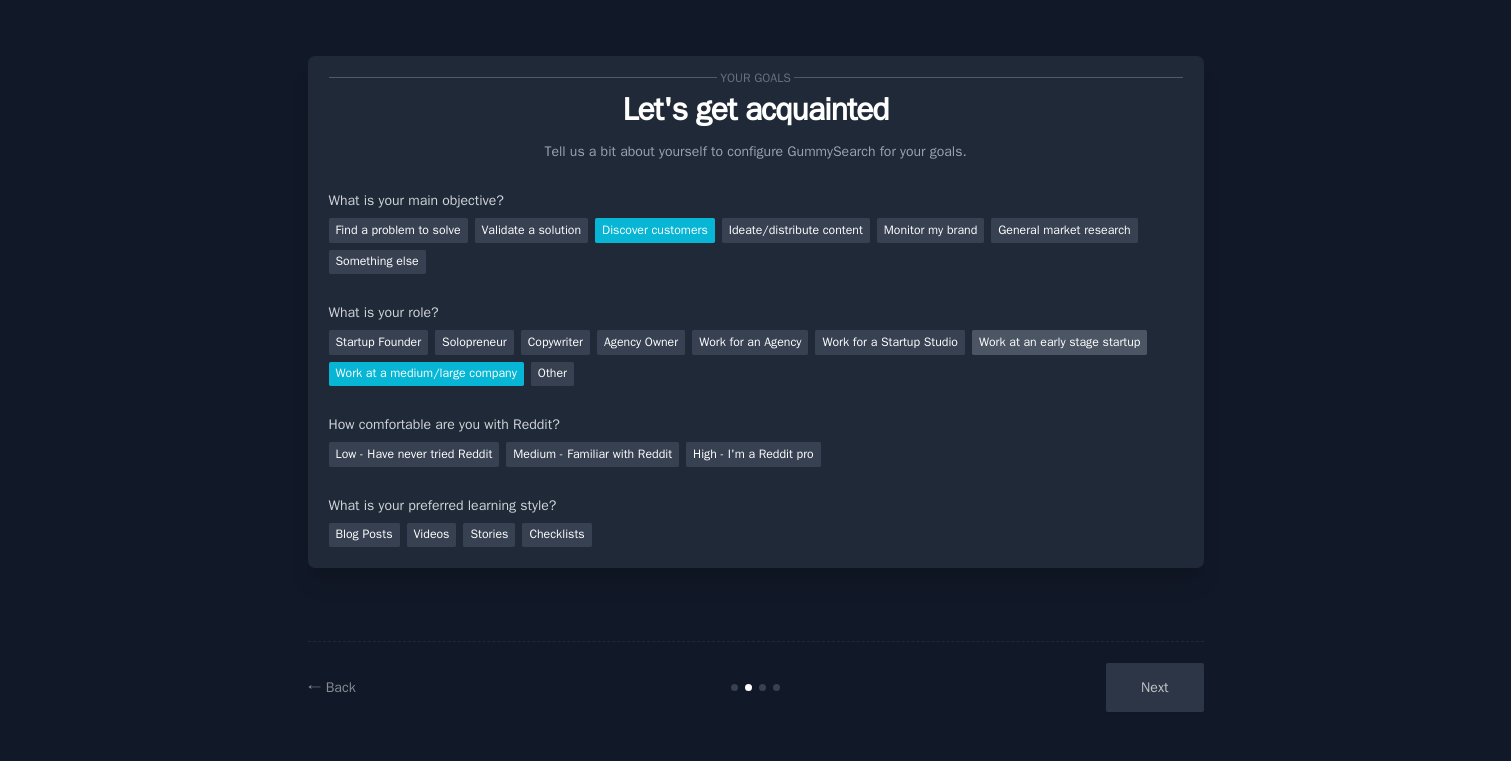 click on "Work at an early stage startup" at bounding box center (1059, 342) 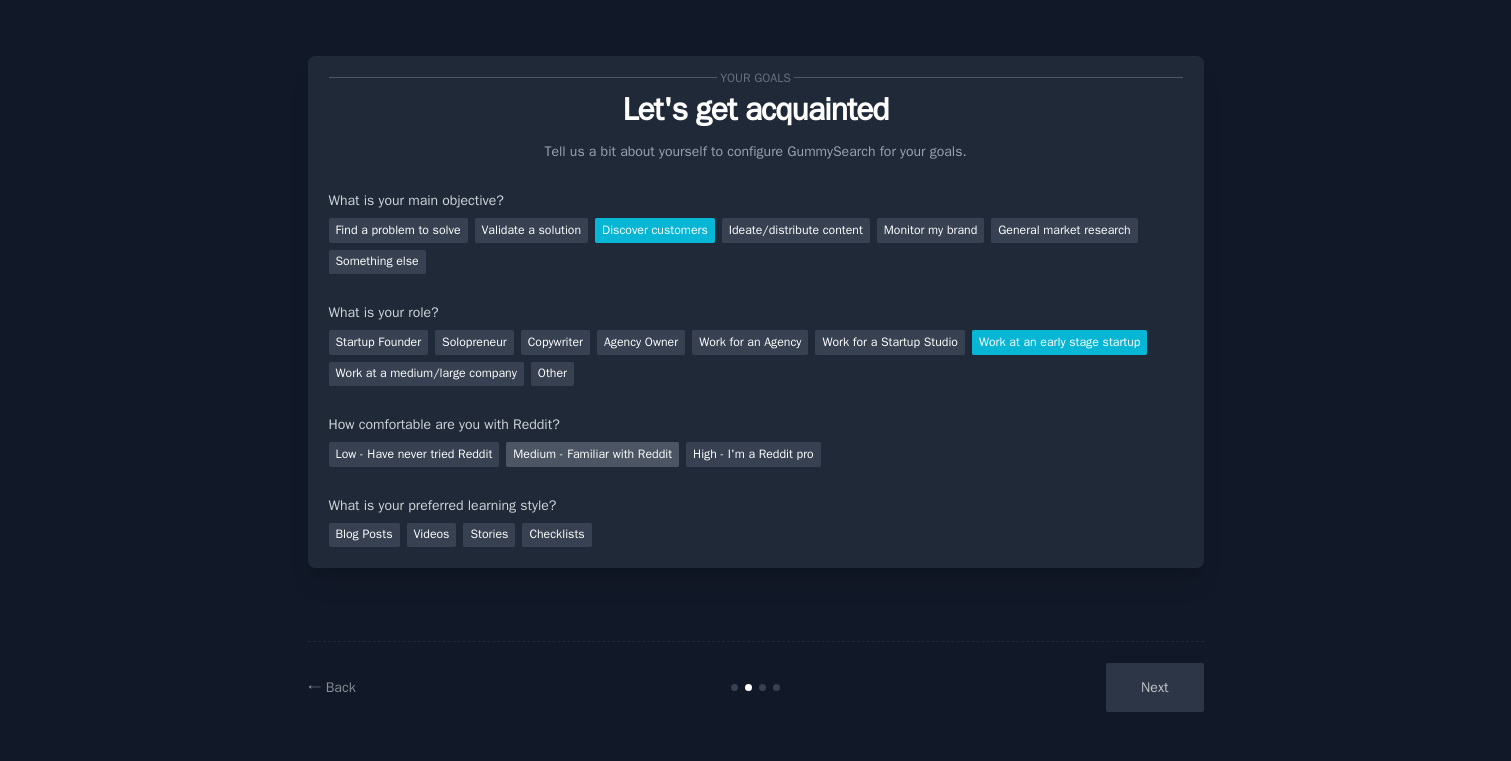 click on "Medium - Familiar with Reddit" at bounding box center (592, 454) 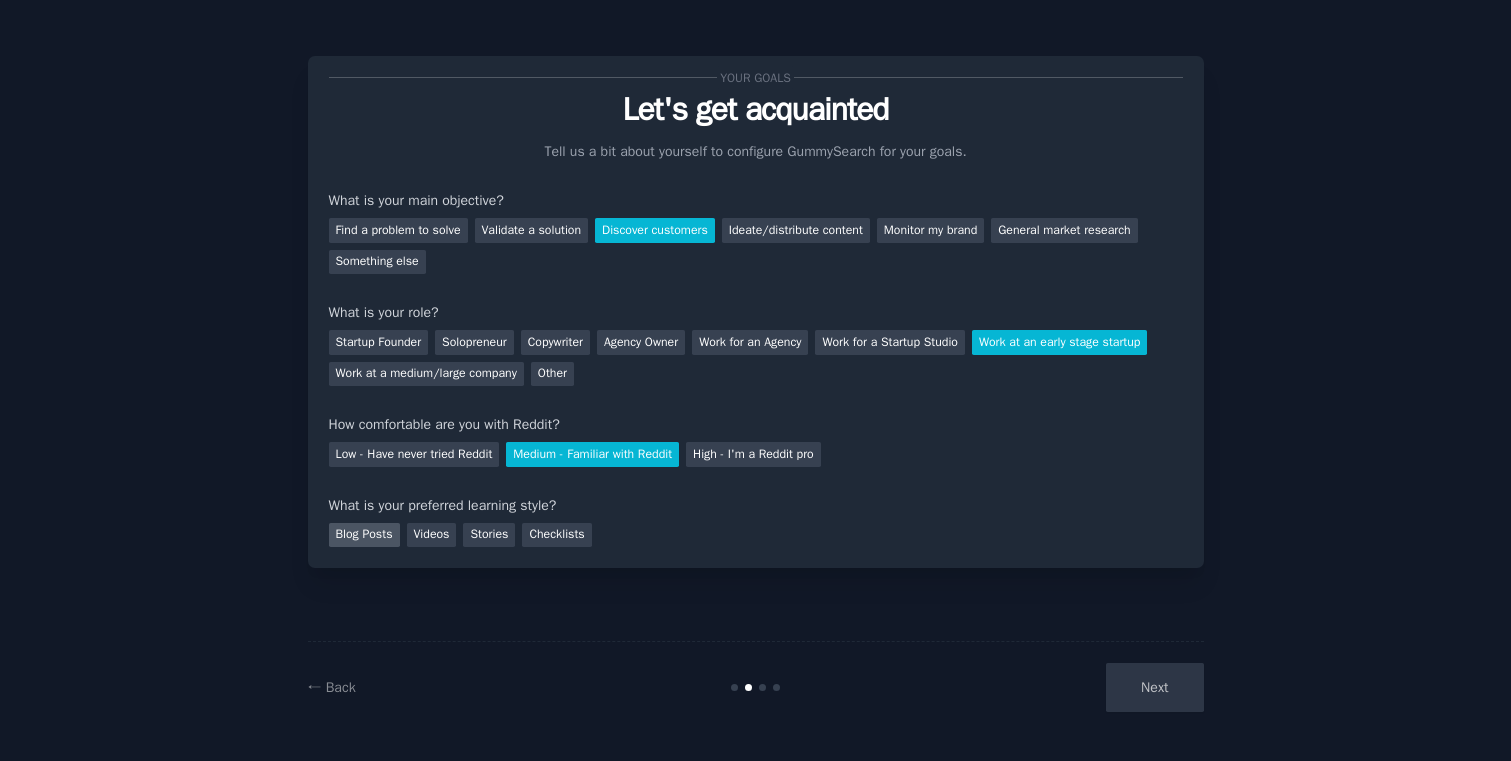 click on "Blog Posts" at bounding box center (364, 535) 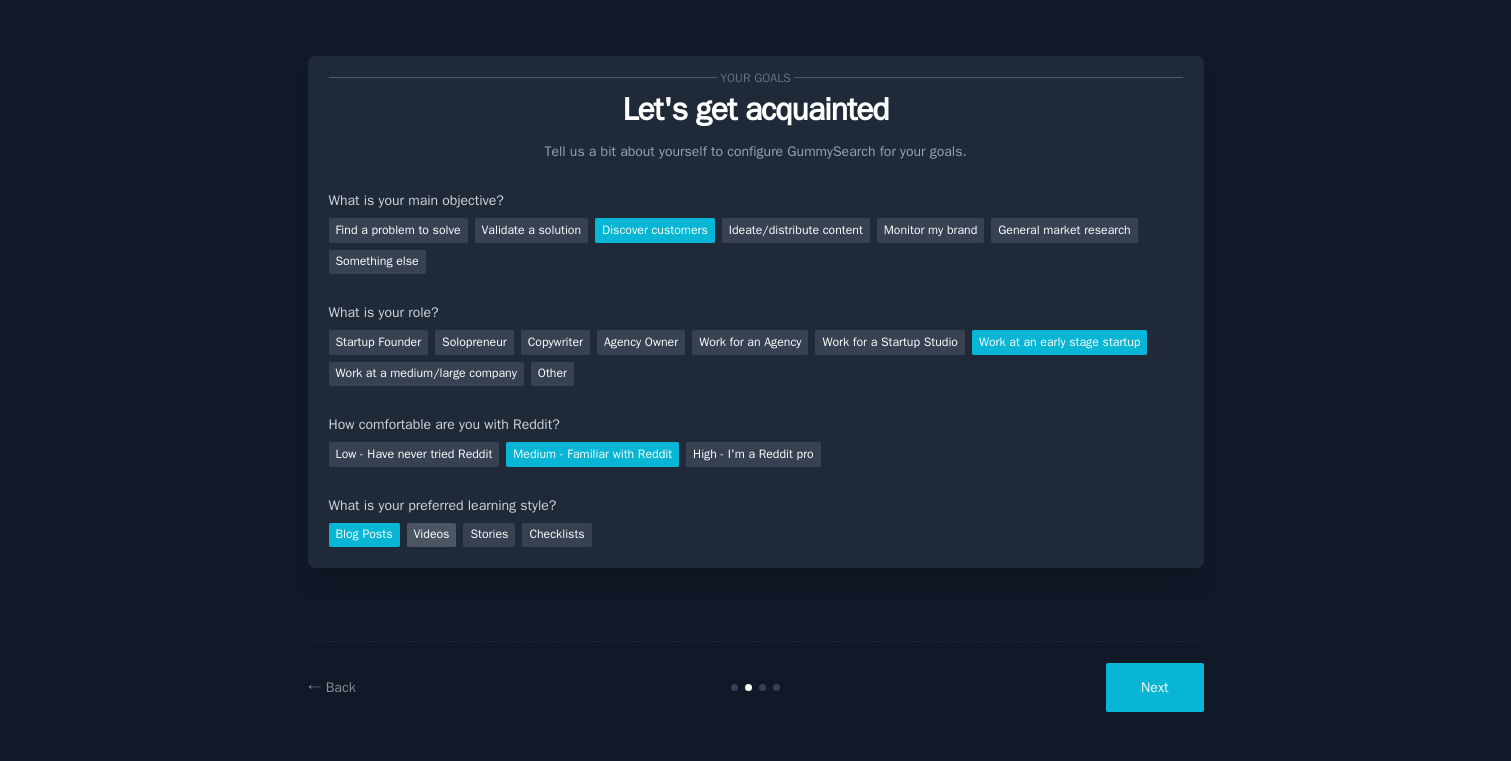 click on "Videos" at bounding box center (432, 535) 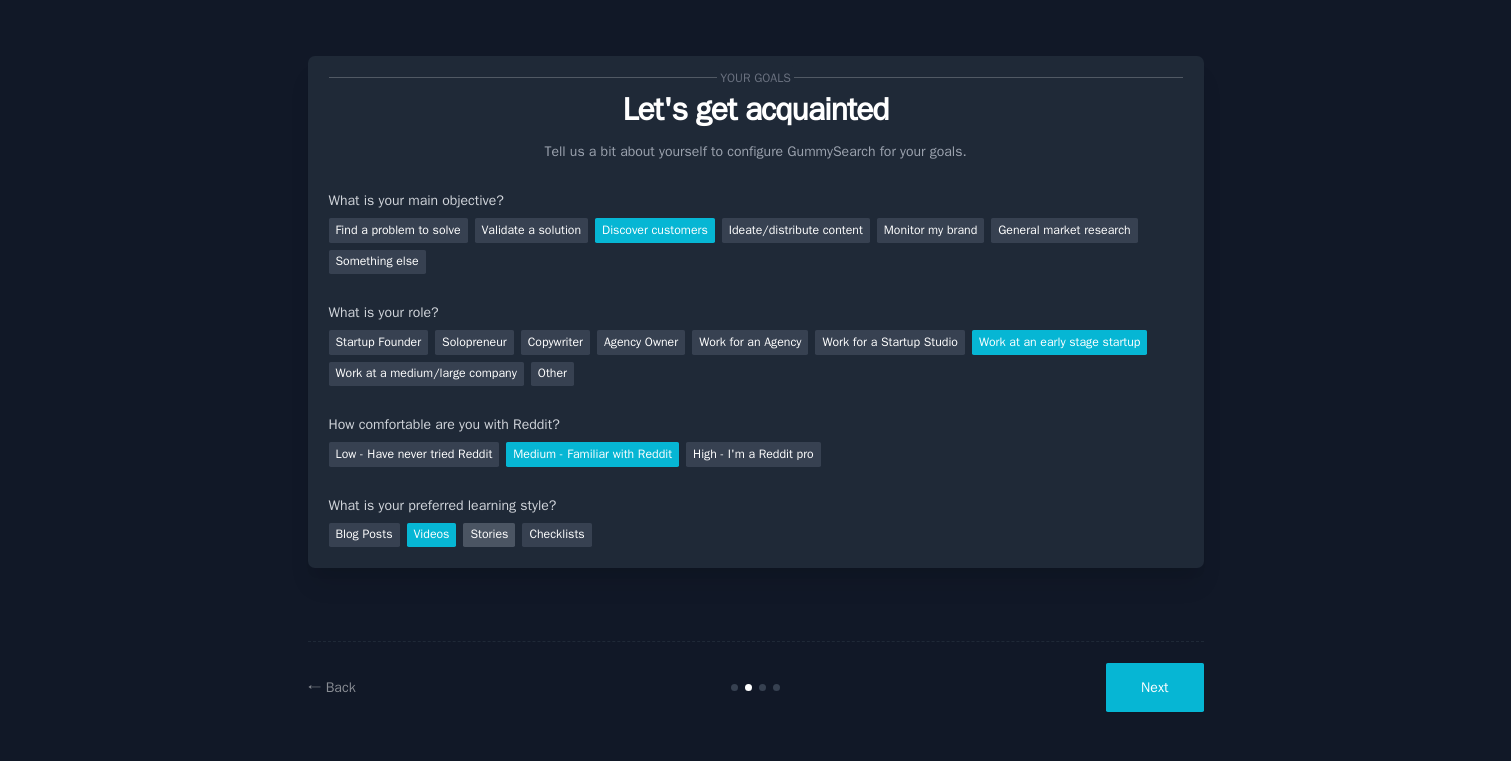 click on "Stories" at bounding box center [489, 535] 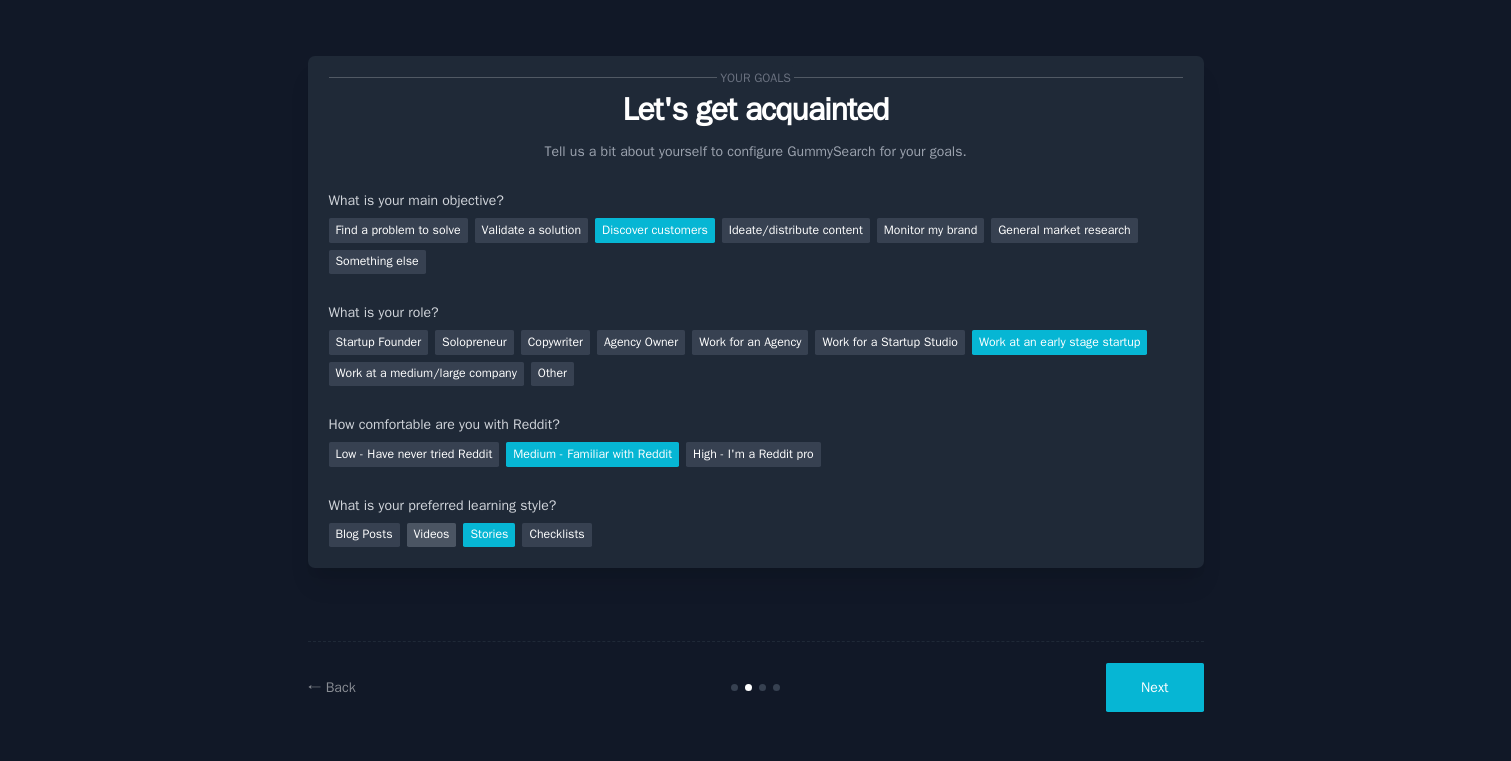 click on "Videos" at bounding box center [432, 535] 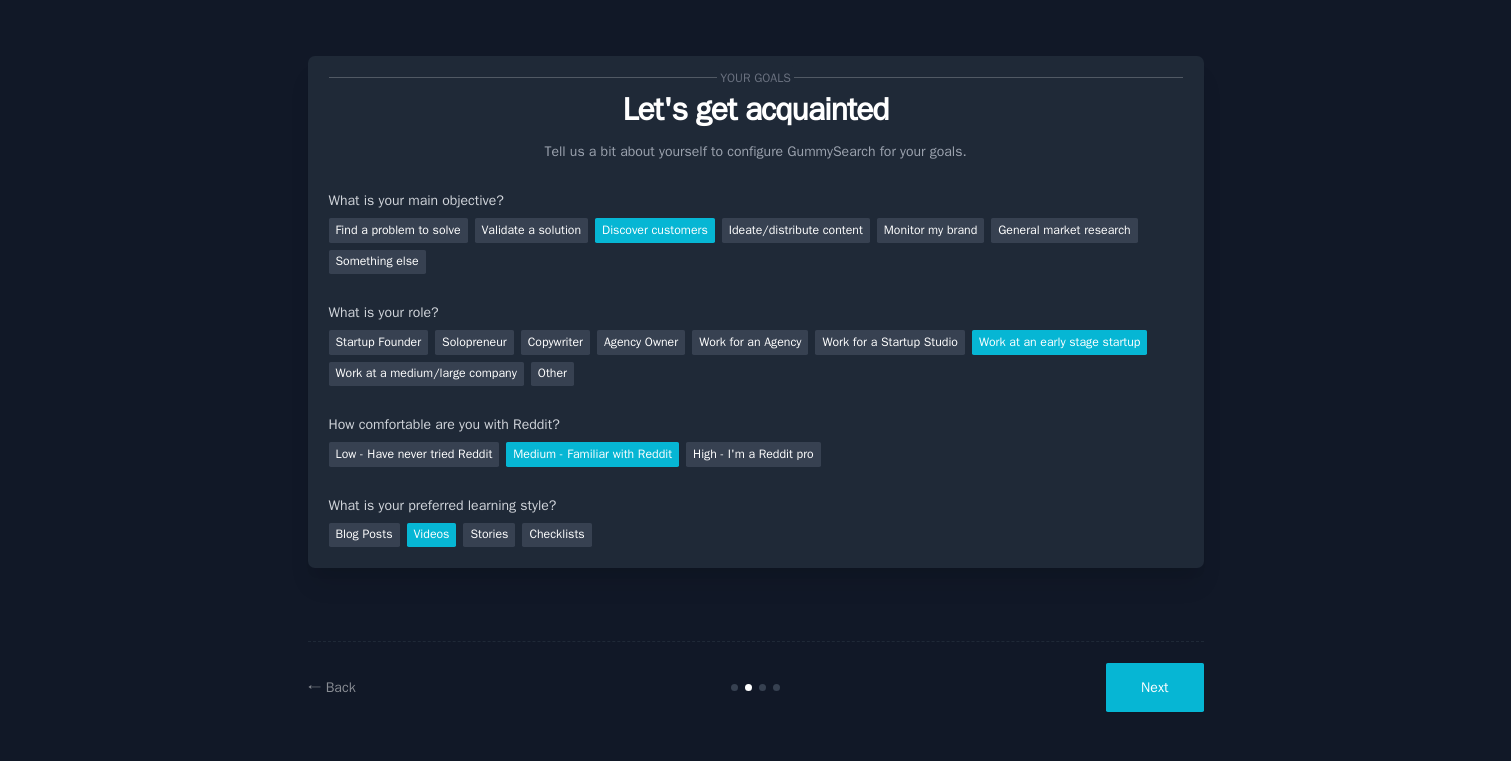 click on "Next" at bounding box center [1154, 687] 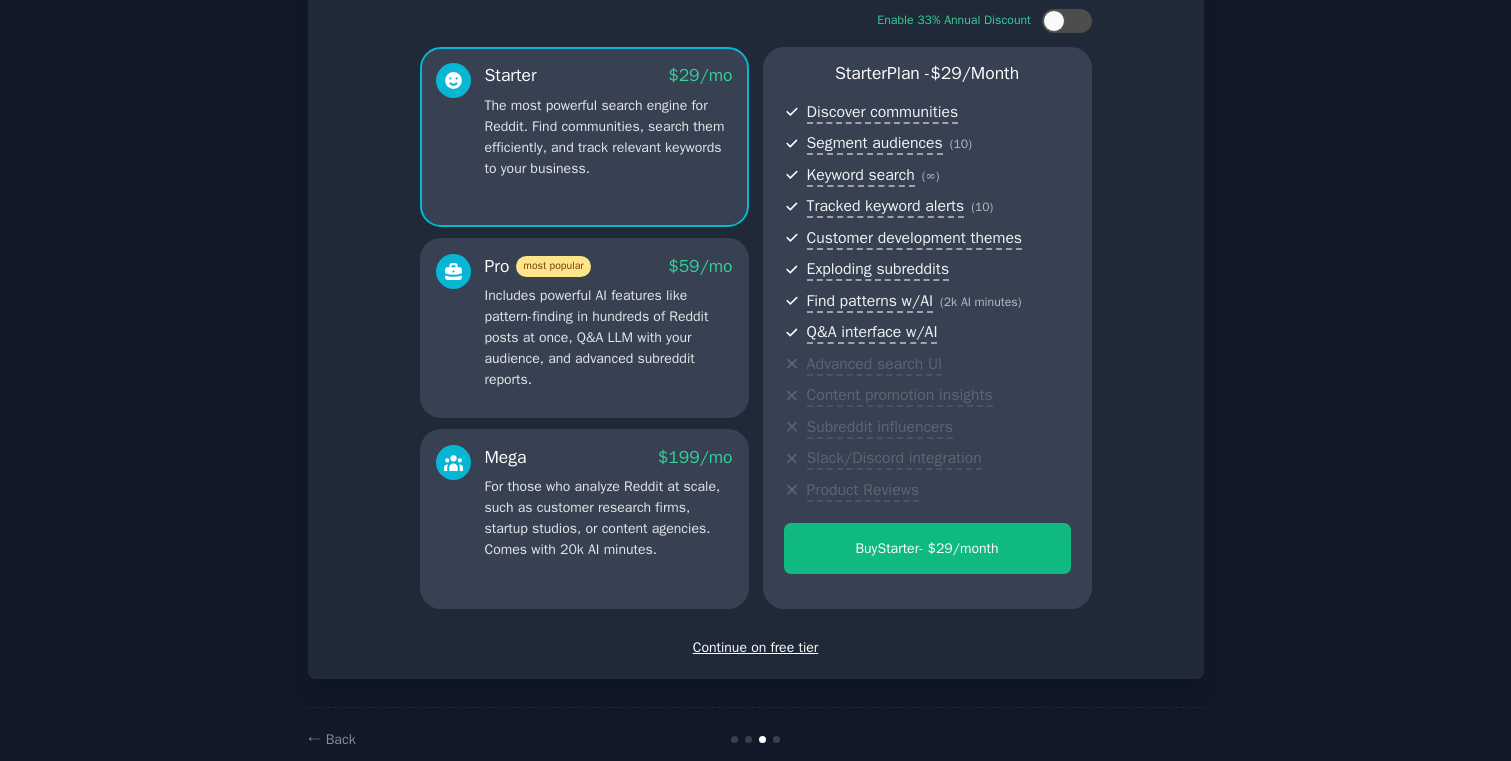 scroll, scrollTop: 170, scrollLeft: 0, axis: vertical 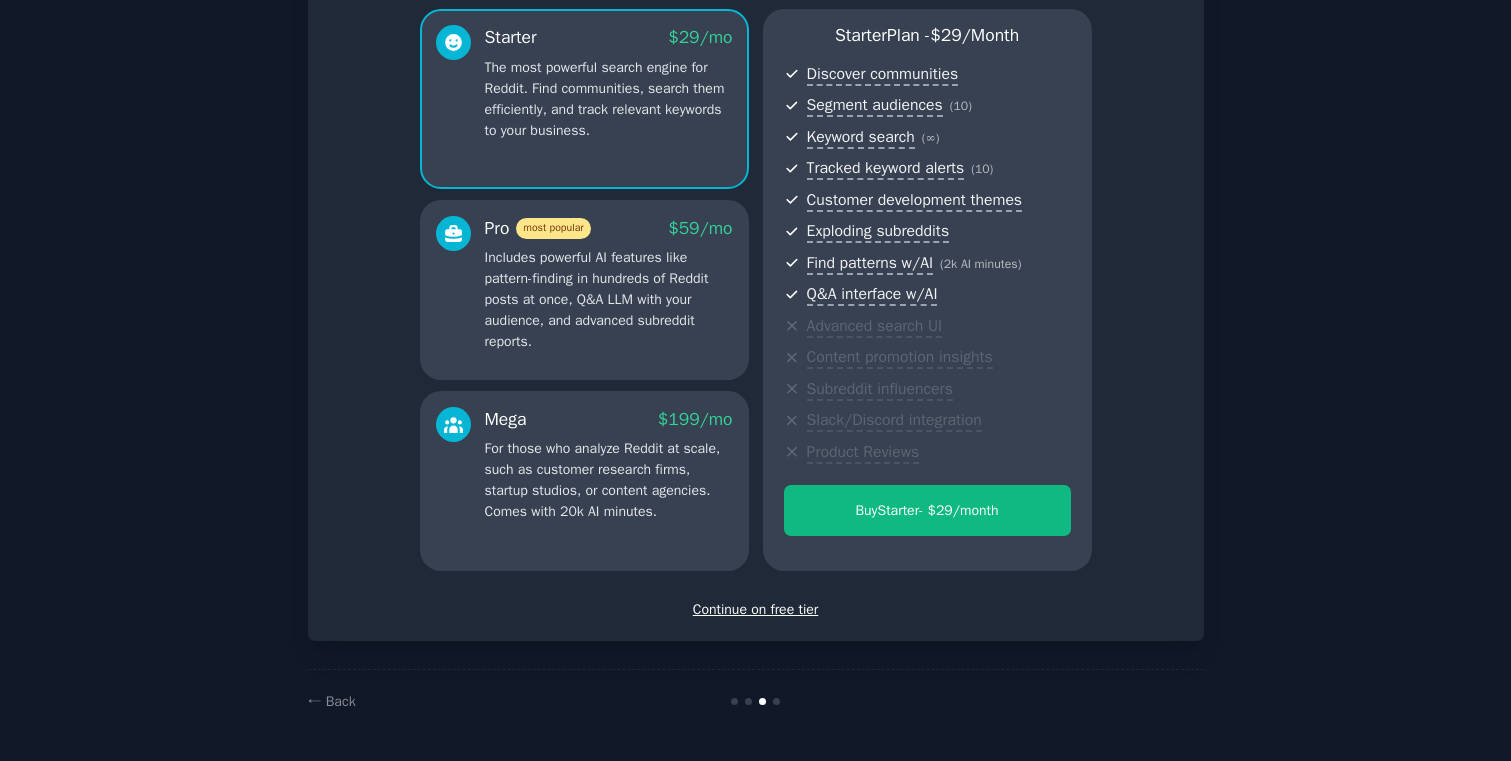 click on "Continue on free tier" at bounding box center (756, 609) 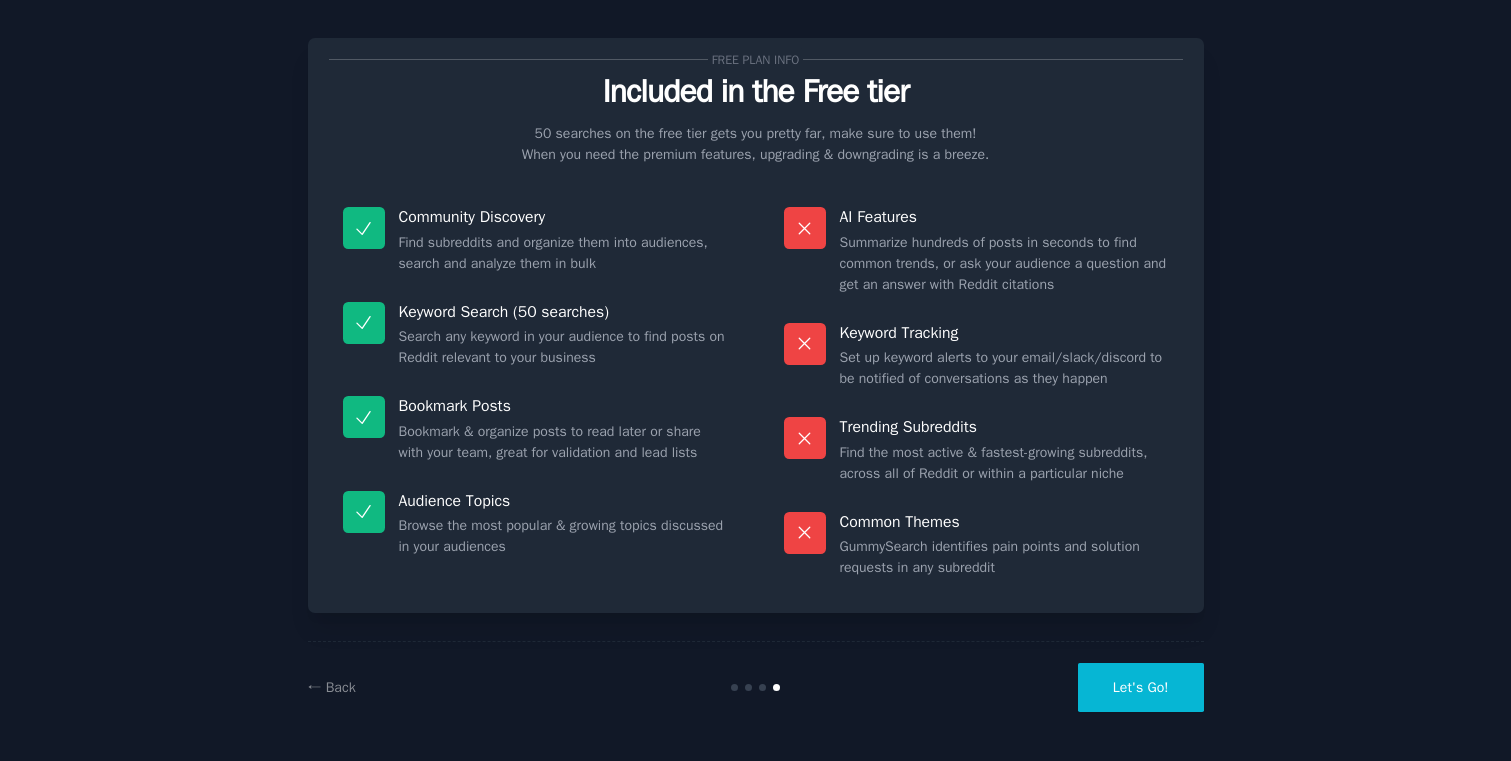 scroll, scrollTop: 18, scrollLeft: 0, axis: vertical 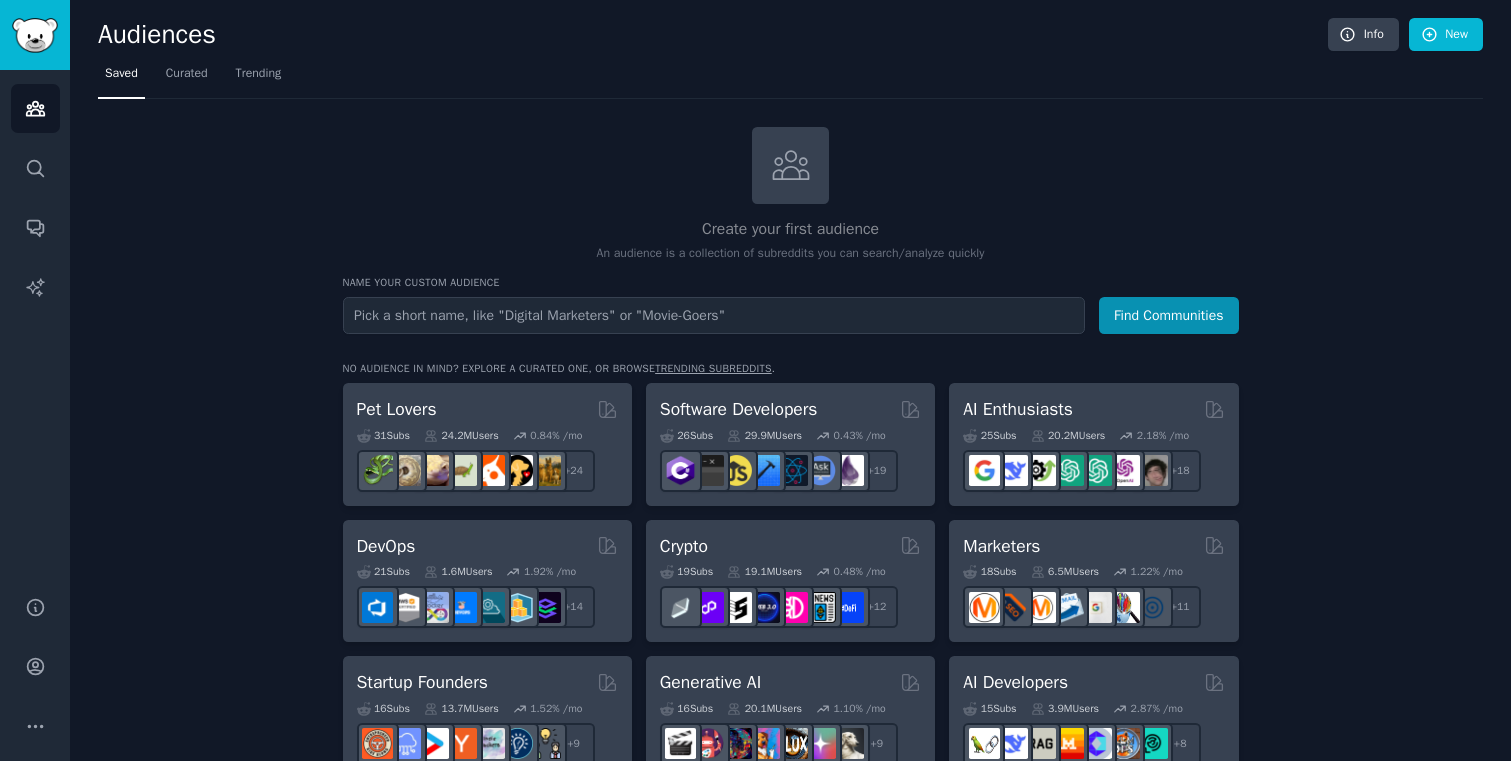 click at bounding box center (714, 315) 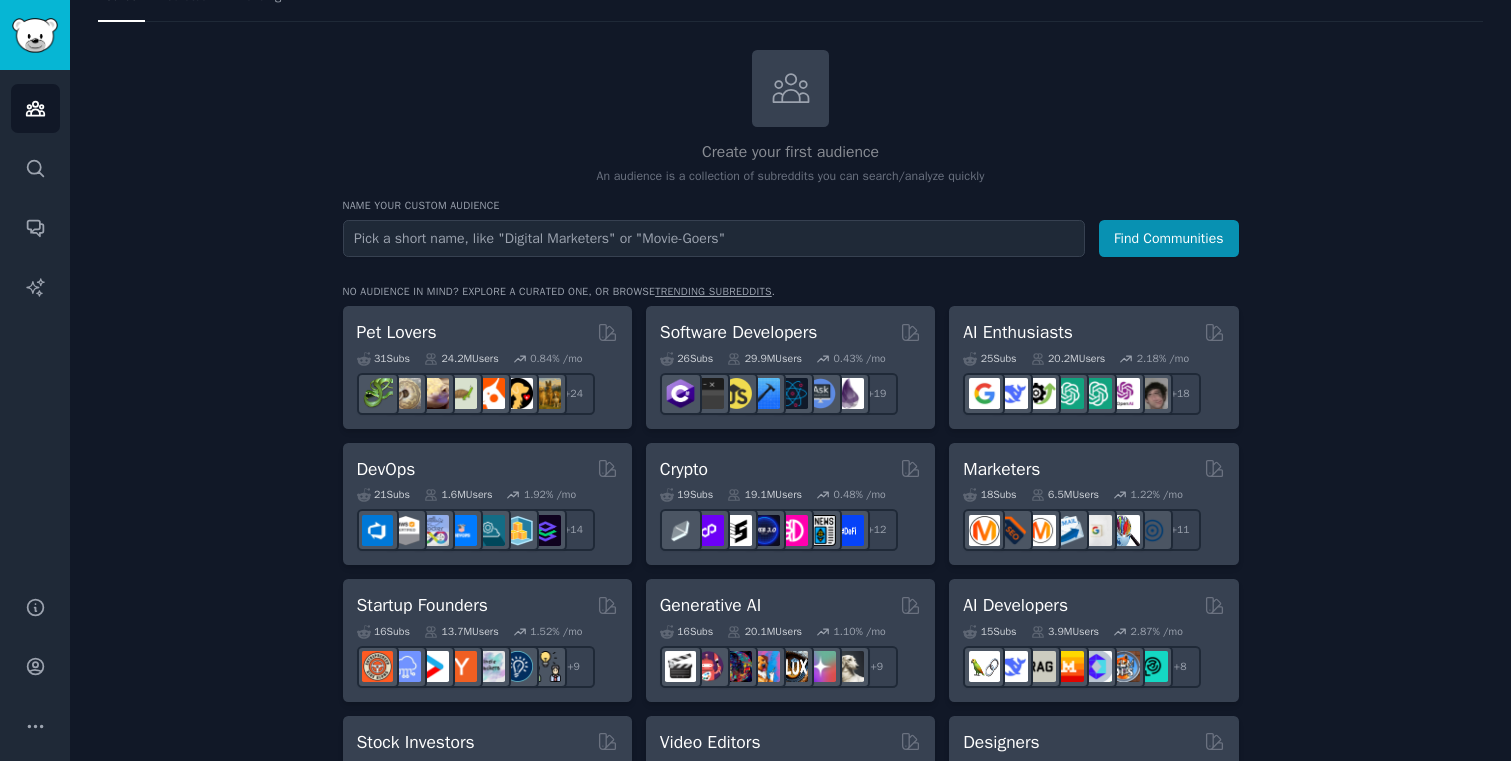 scroll, scrollTop: 86, scrollLeft: 0, axis: vertical 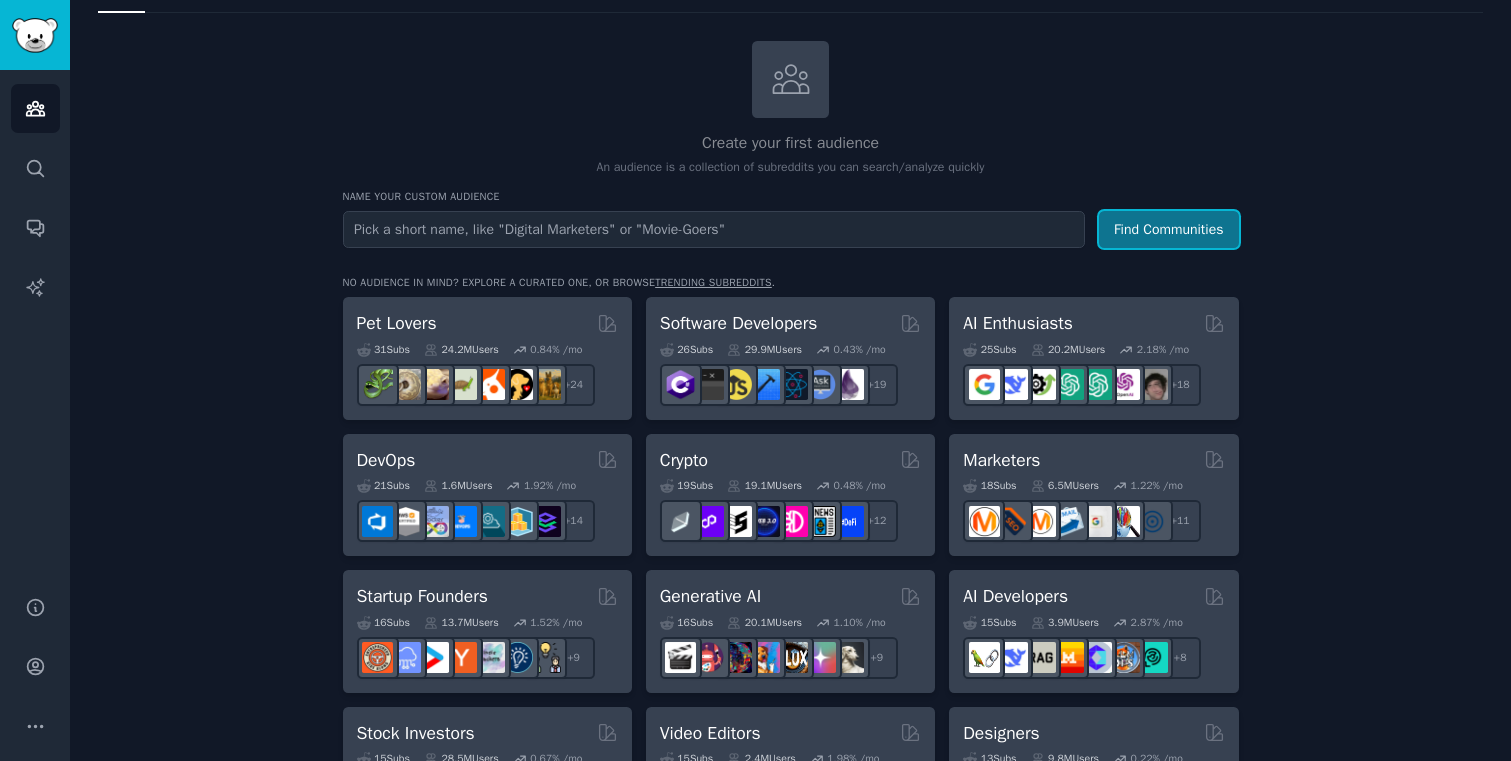 click on "Find Communities" at bounding box center (1169, 229) 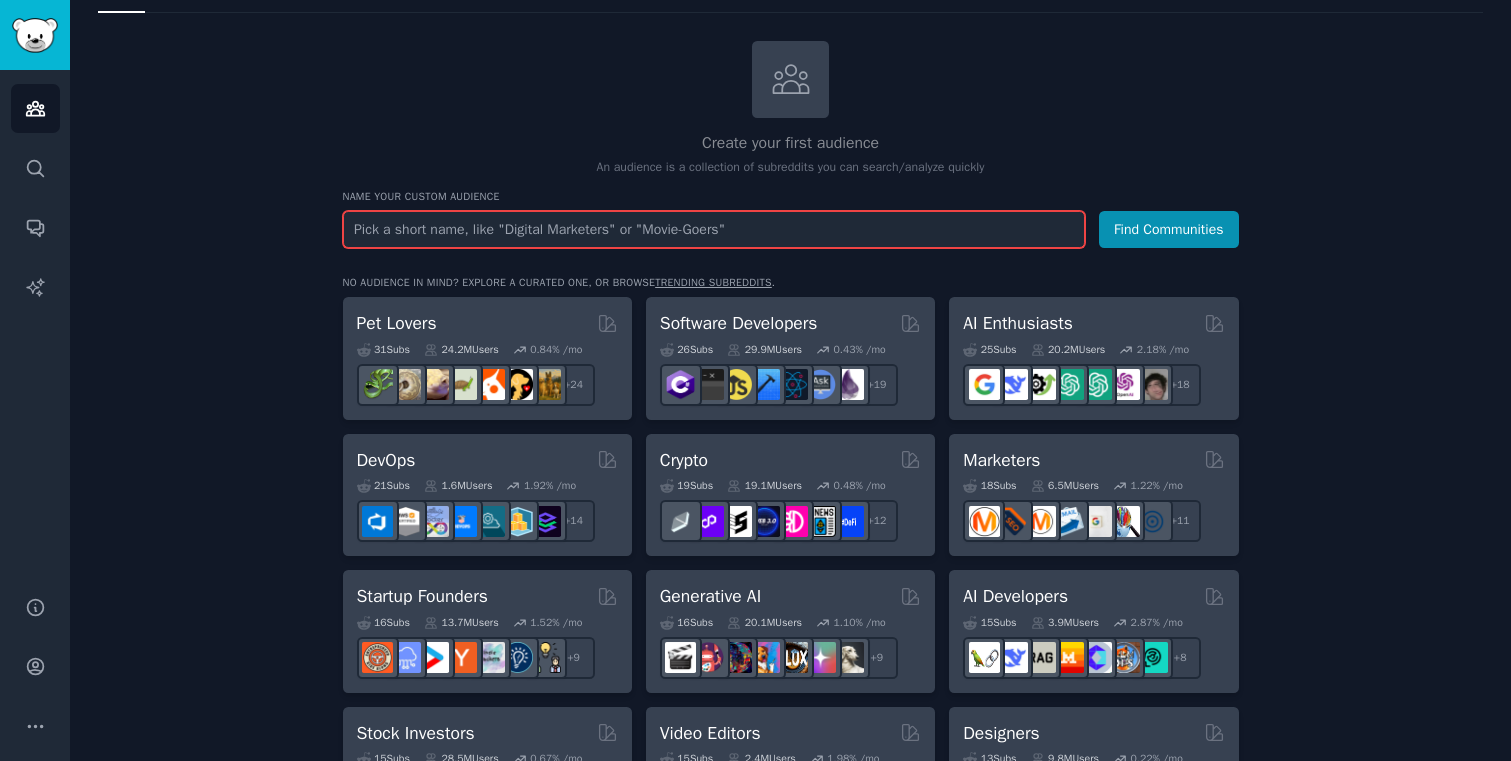 scroll, scrollTop: 0, scrollLeft: 0, axis: both 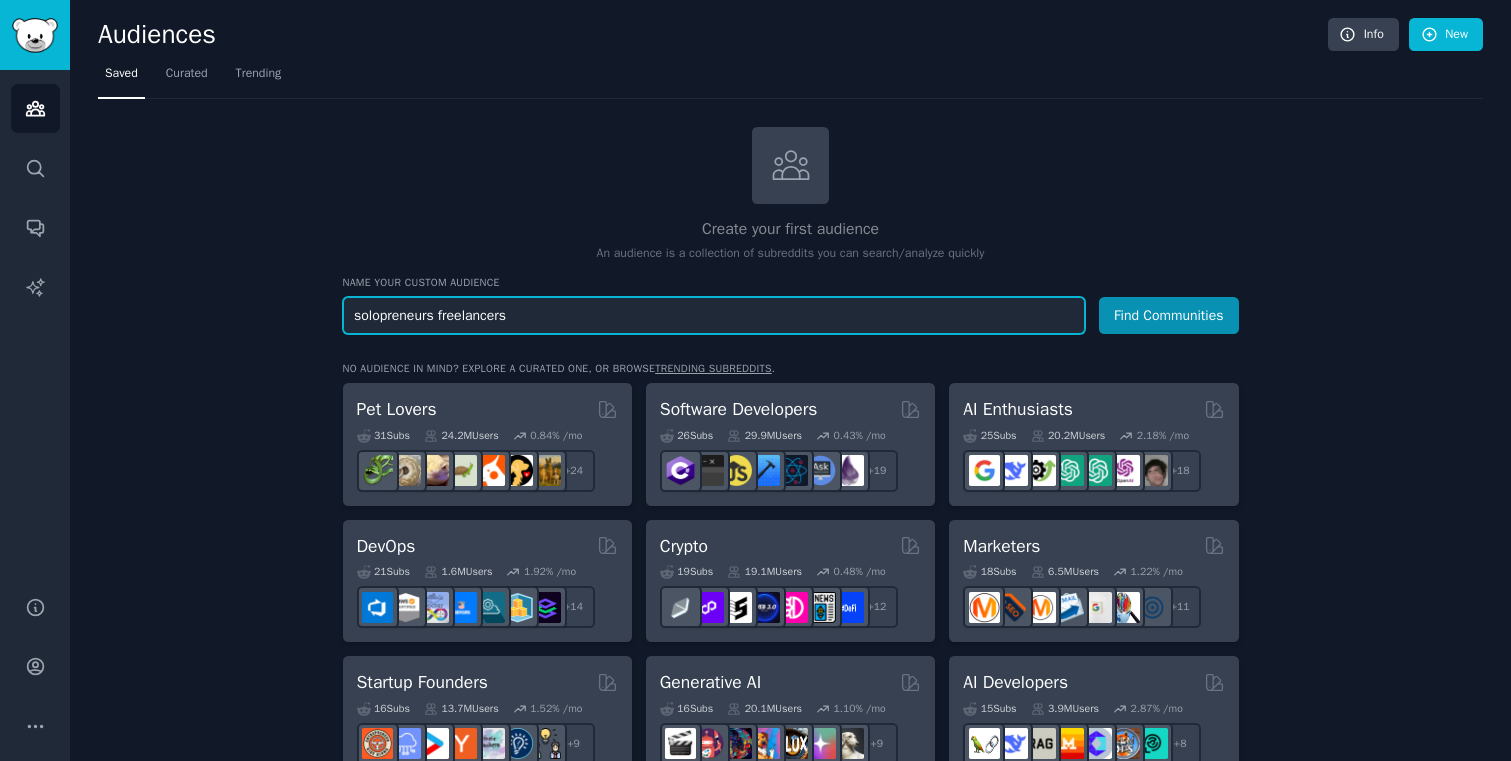 type on "solopreneurs freelancers s" 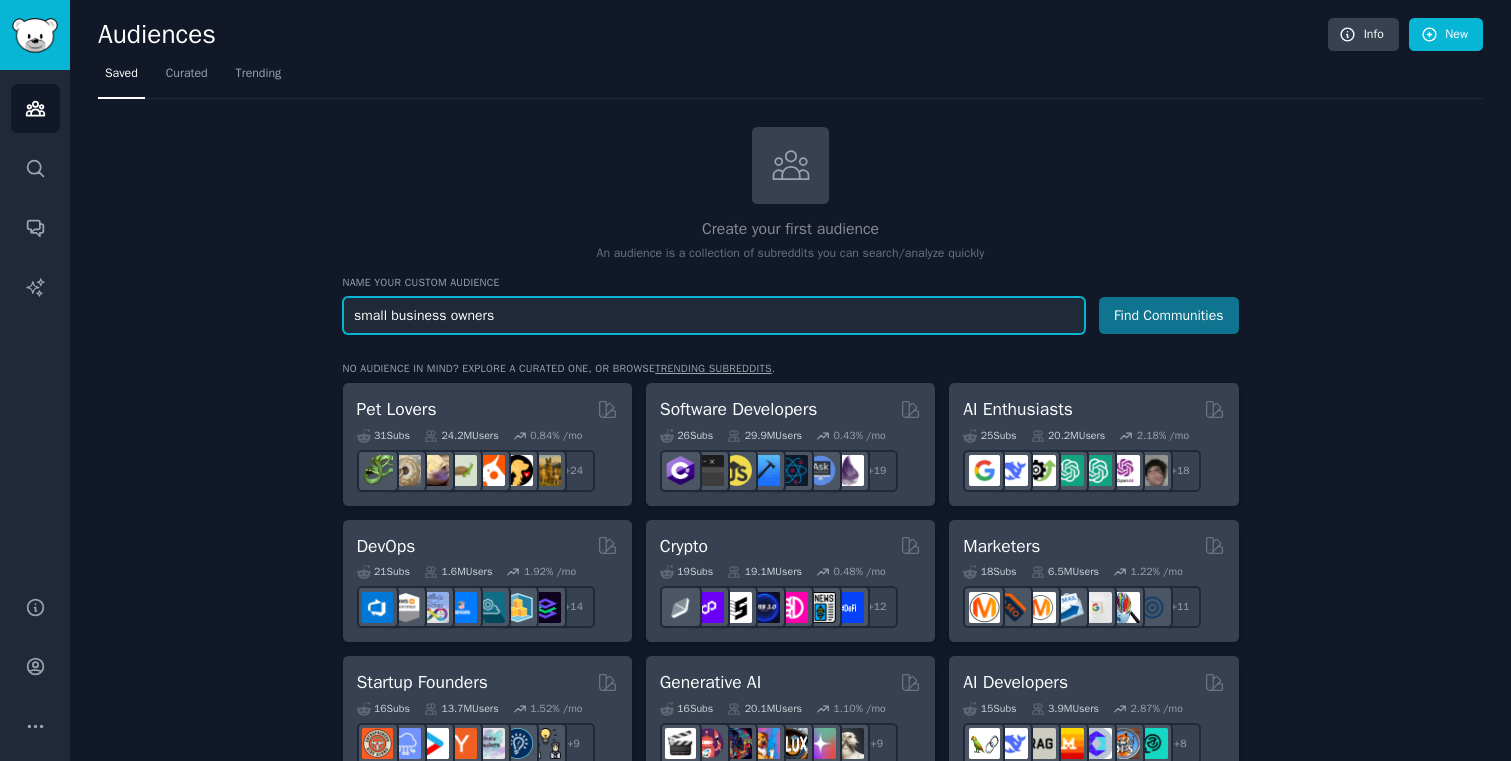 type on "small business owners" 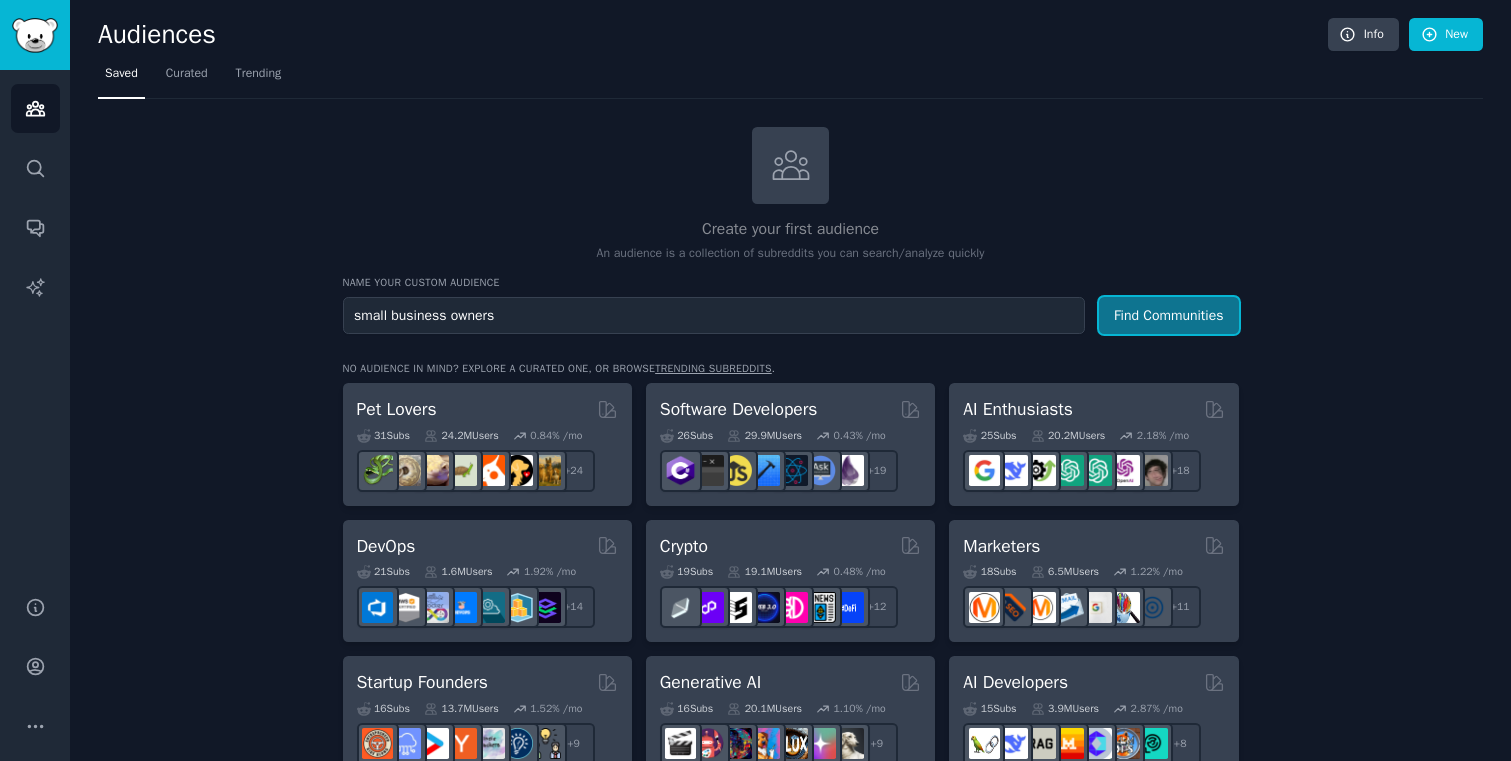 click on "Find Communities" at bounding box center [1169, 315] 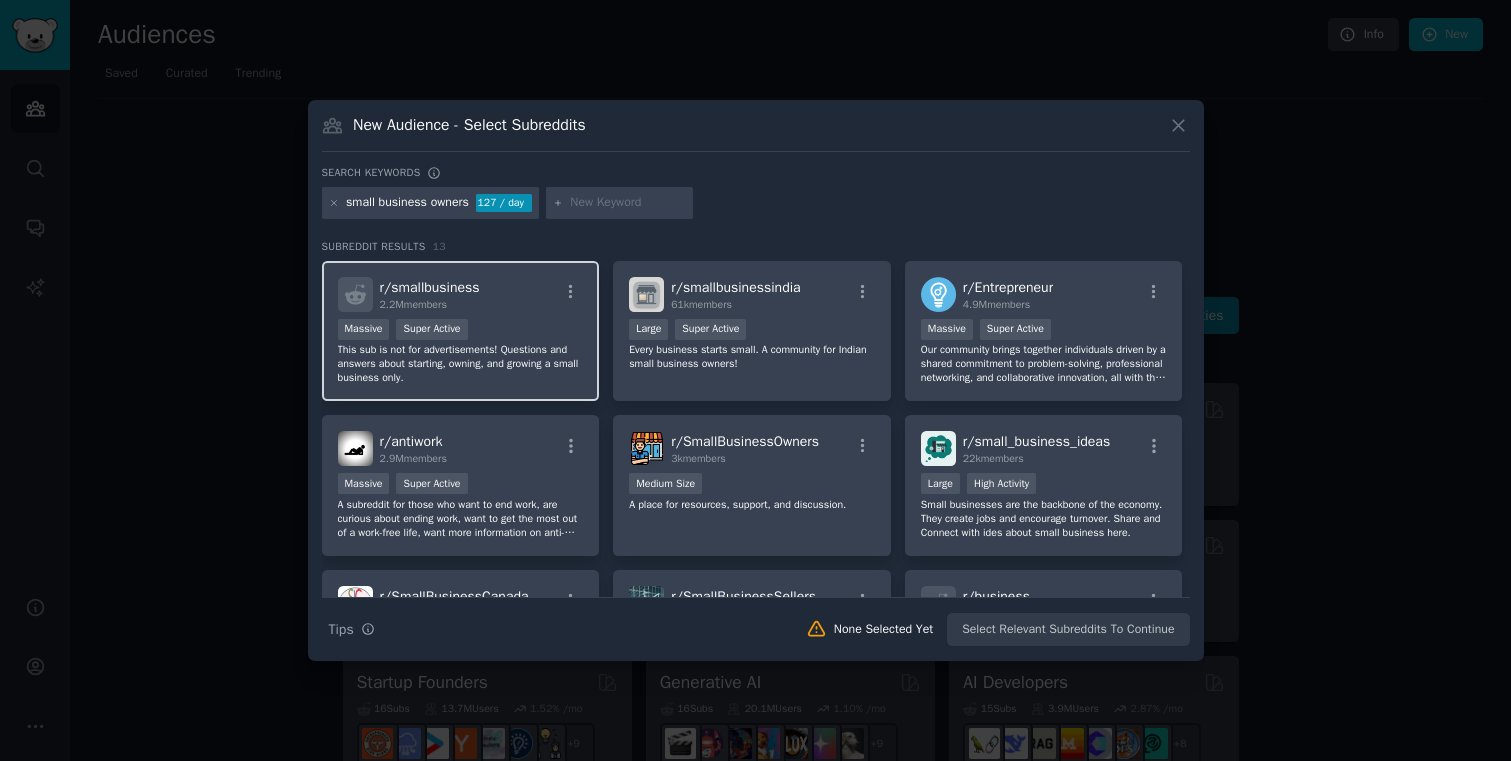 click on "r/ smallbusiness 2.2M  members" at bounding box center (461, 294) 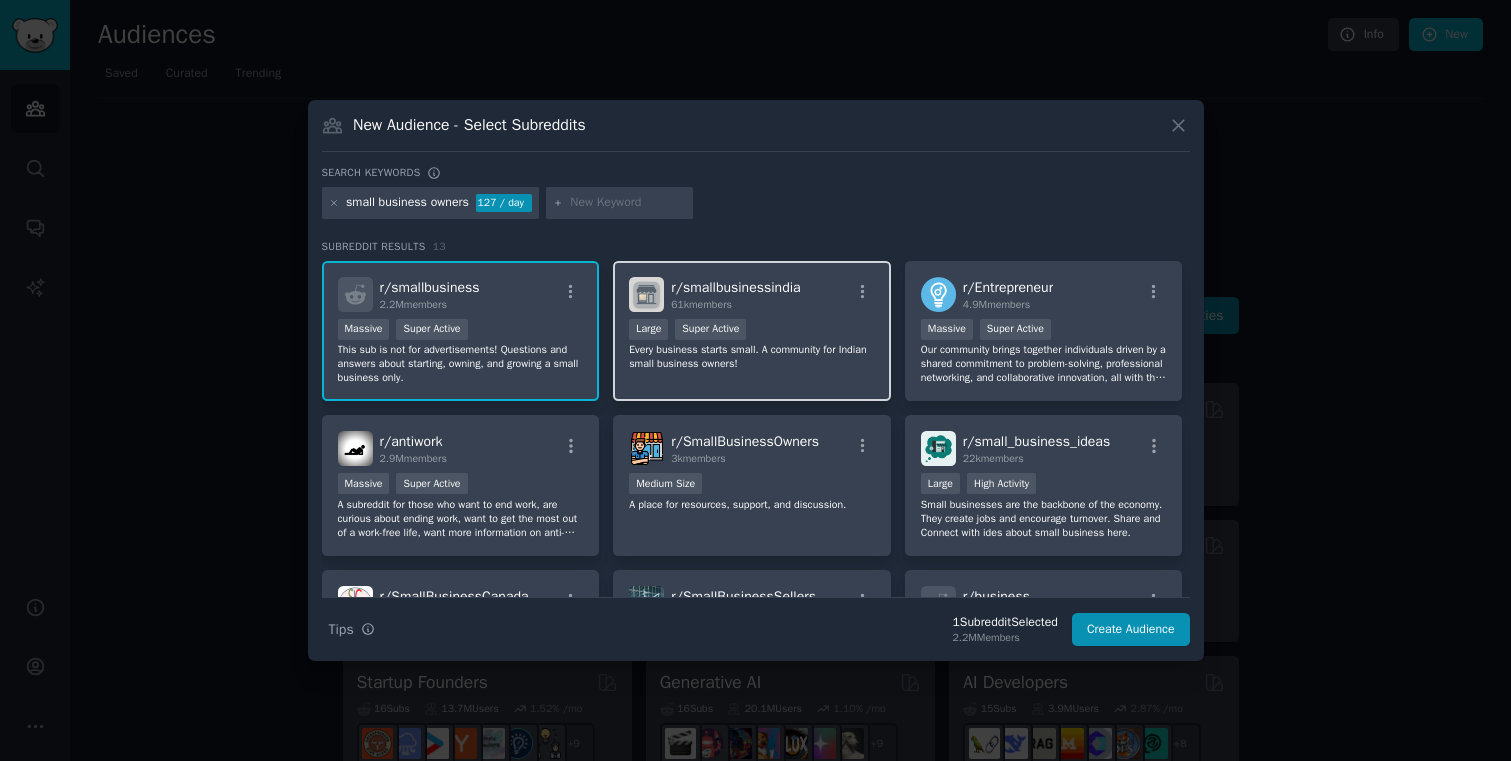 click on "Every business starts small.
A community for Indian small business owners!" at bounding box center (752, 357) 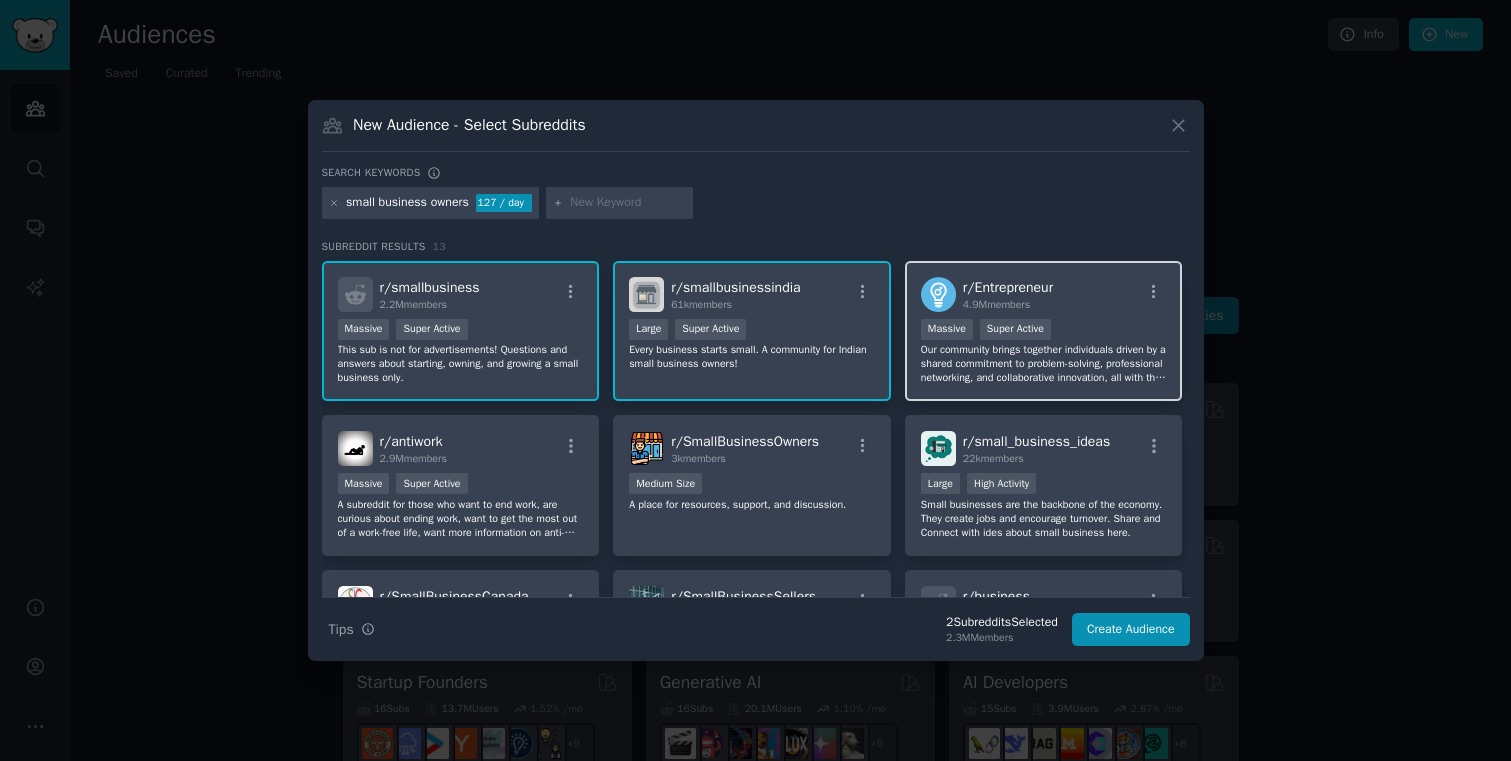 click on "Our community brings together individuals driven by a shared commitment to problem-solving, professional networking, and collaborative innovation, all with the goal of making a positive impact. We welcome a diverse range of pursuits, from side projects and small businesses to venture-backed startups and solo ventures. However, this is a space for genuine connection and exchange of ideas, not self-promotion. Please refrain from promoting personal blogs, consulting services, books, MLMs, opinions." at bounding box center [1044, 364] 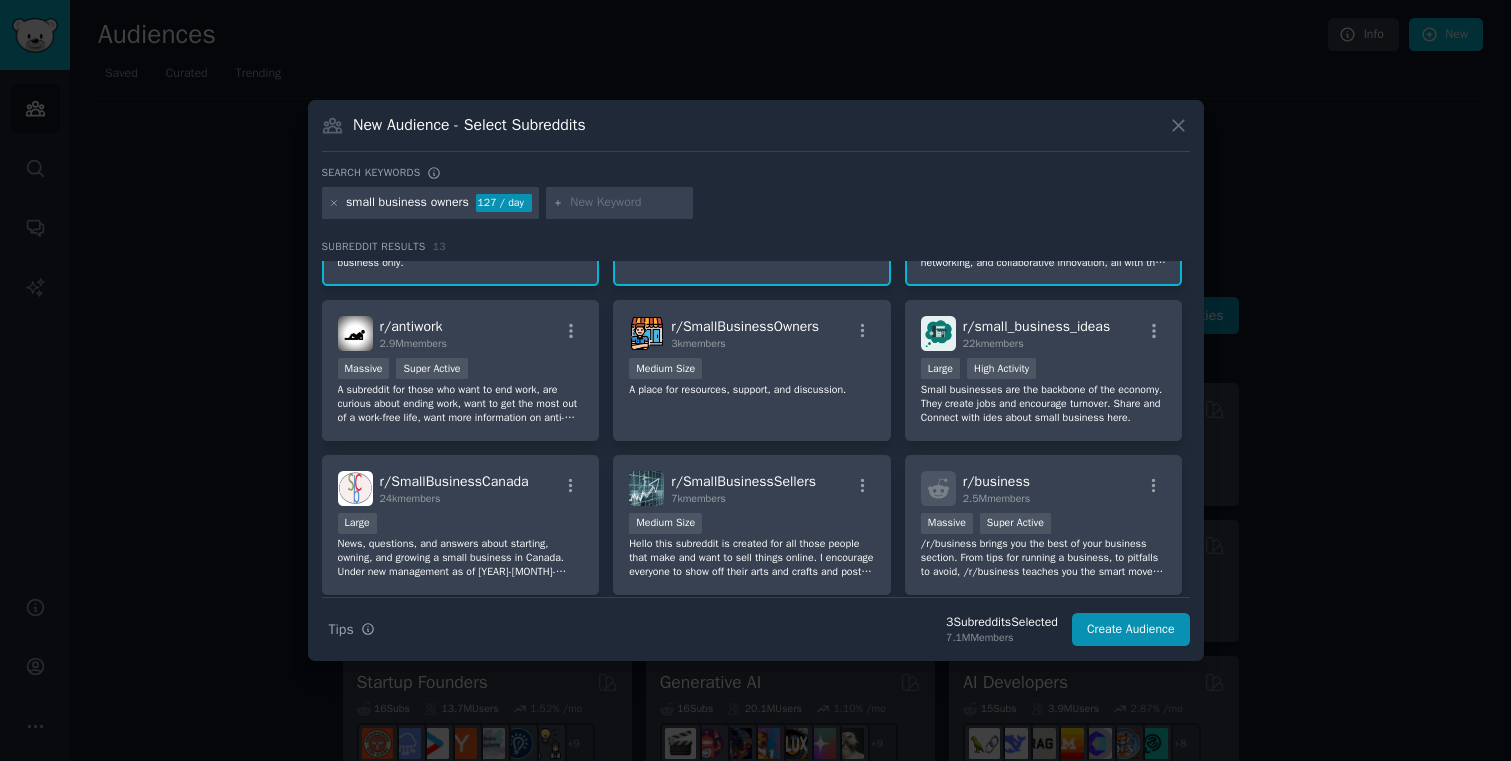 scroll, scrollTop: 118, scrollLeft: 0, axis: vertical 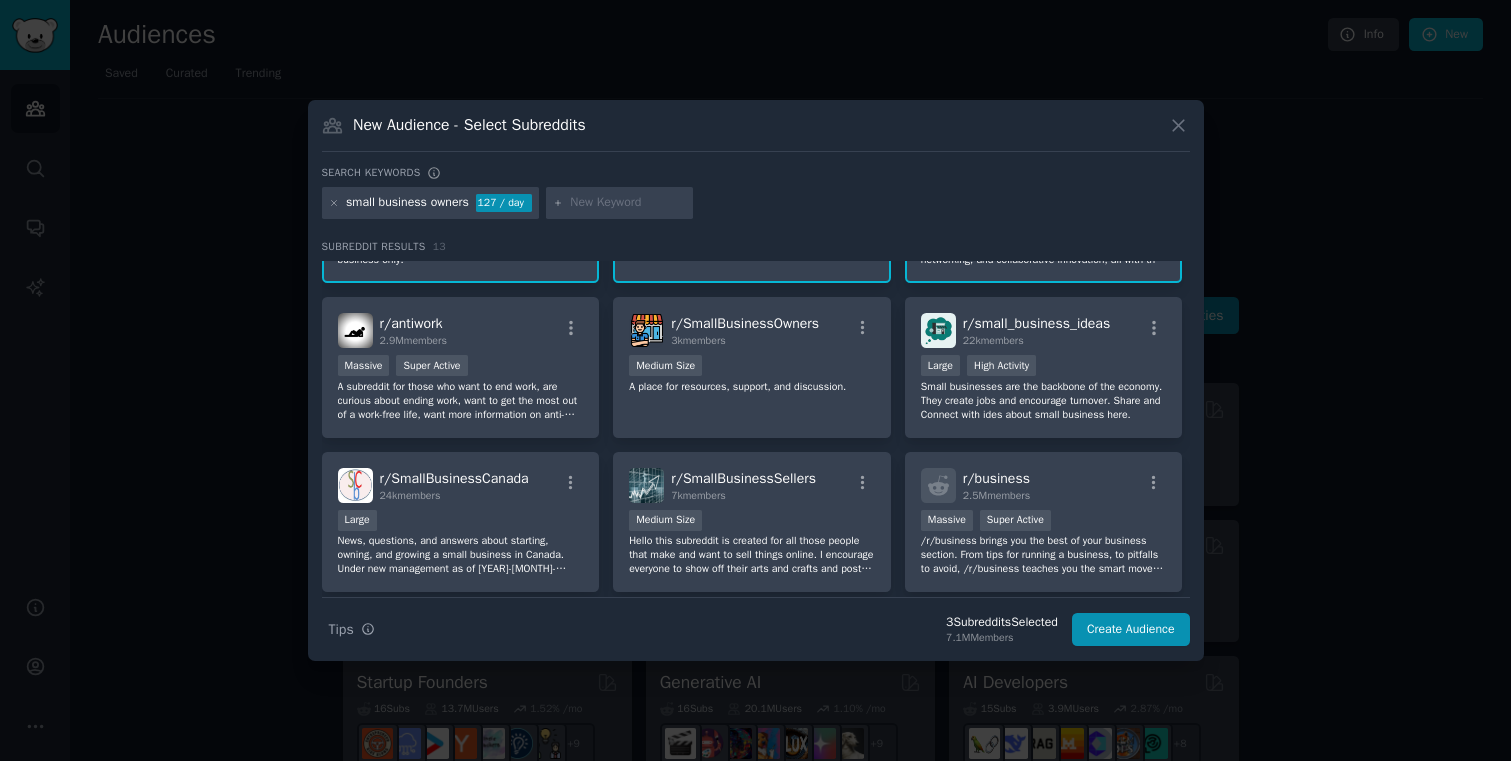click on "A subreddit for those who want to end work, are curious about ending work, want to get the most out of a work-free life, want more information on anti-work ideas and want personal help with their own jobs/work-related struggles." at bounding box center (461, 401) 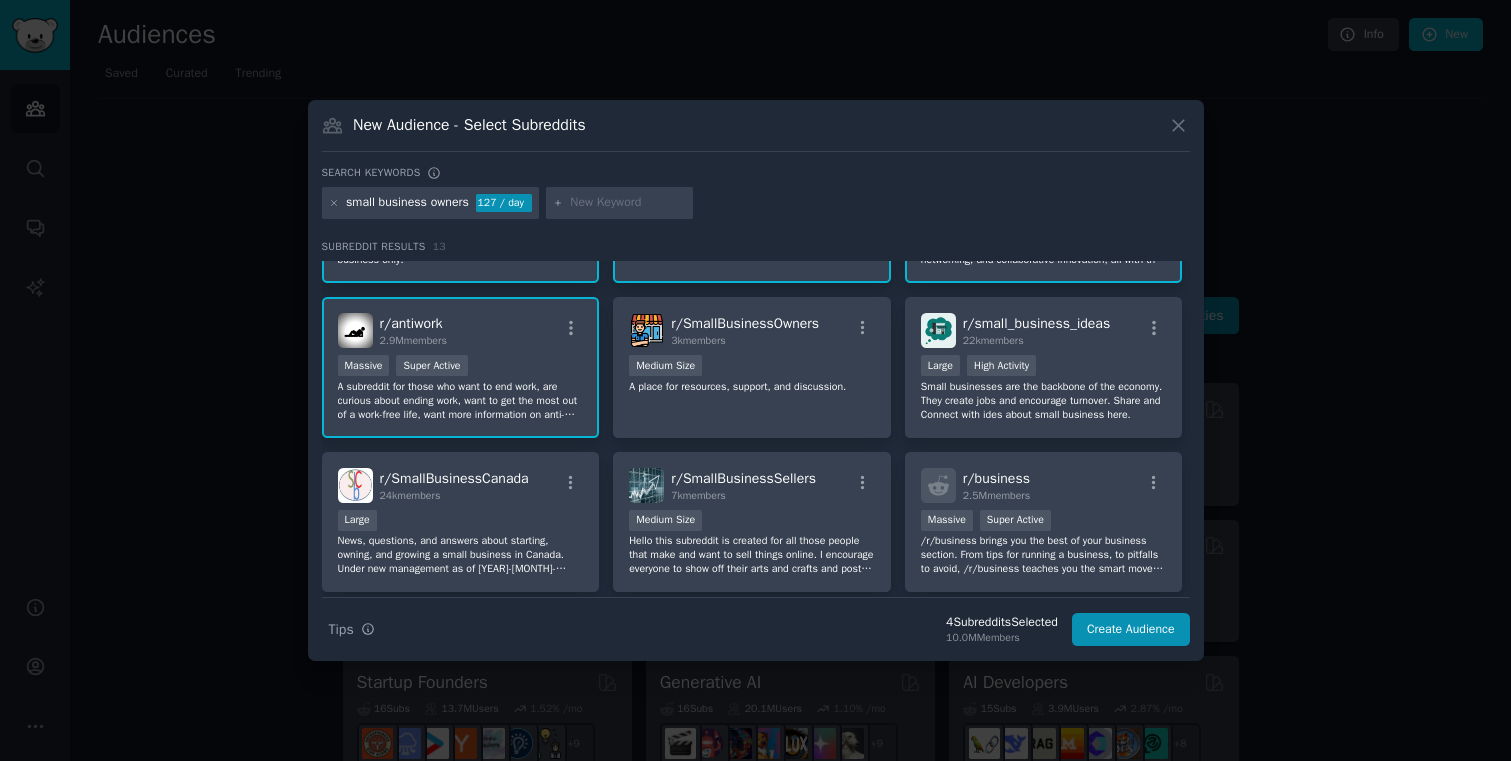 click on "A subreddit for those who want to end work, are curious about ending work, want to get the most out of a work-free life, want more information on anti-work ideas and want personal help with their own jobs/work-related struggles." at bounding box center (461, 401) 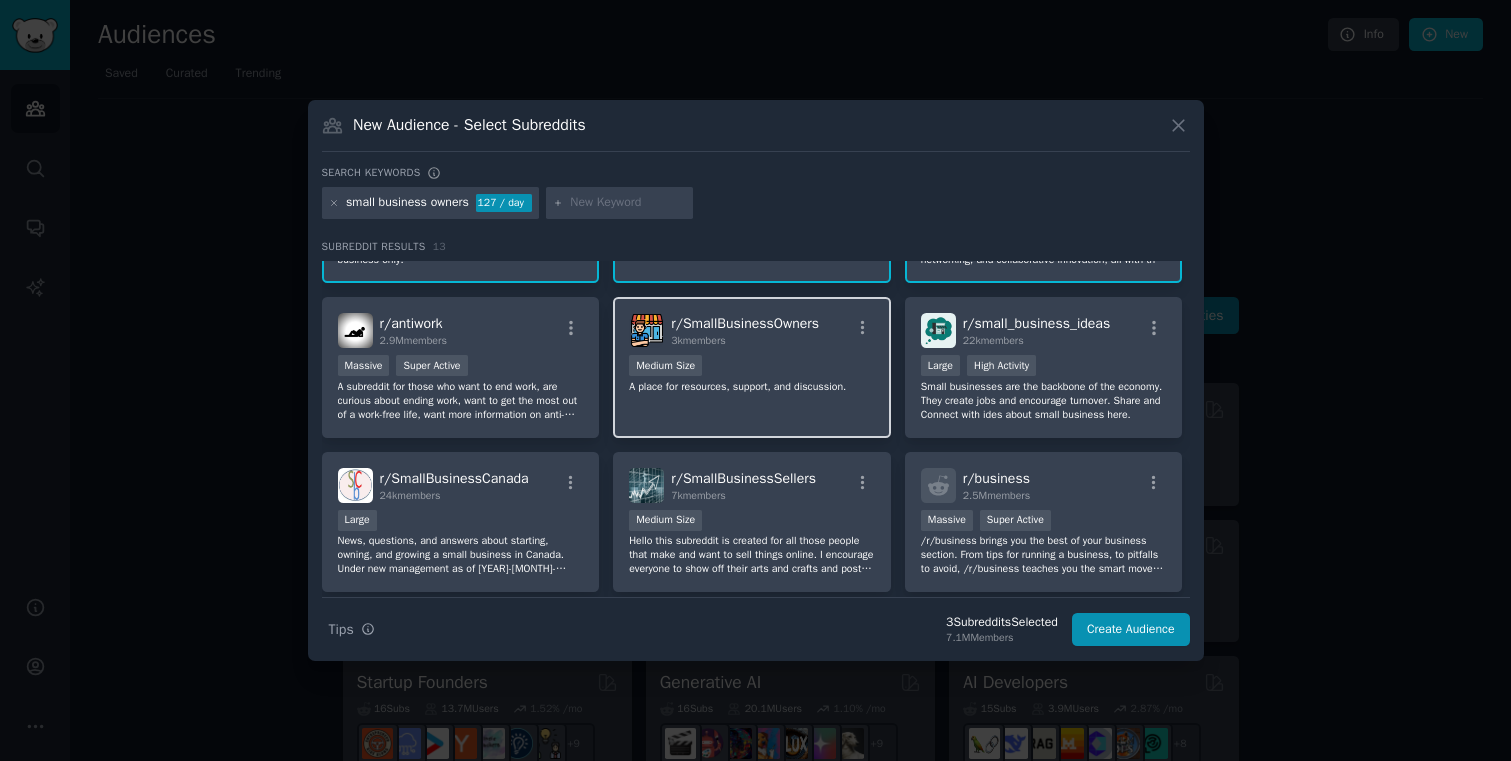 click on "r/ SmallBusinessOwners [NUMBER] members Medium Size A place for resources, support, and discussion." at bounding box center [752, 367] 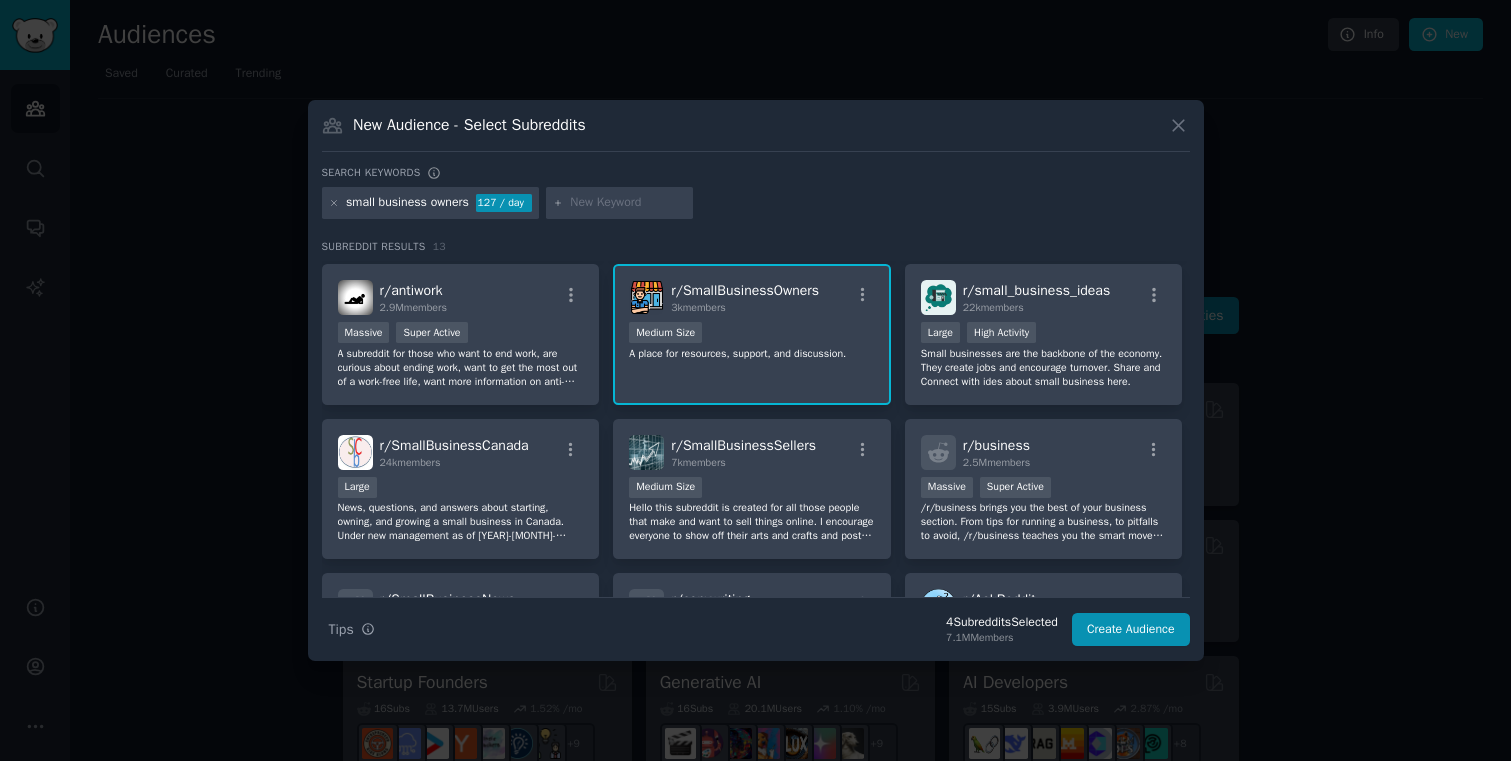 scroll, scrollTop: 170, scrollLeft: 0, axis: vertical 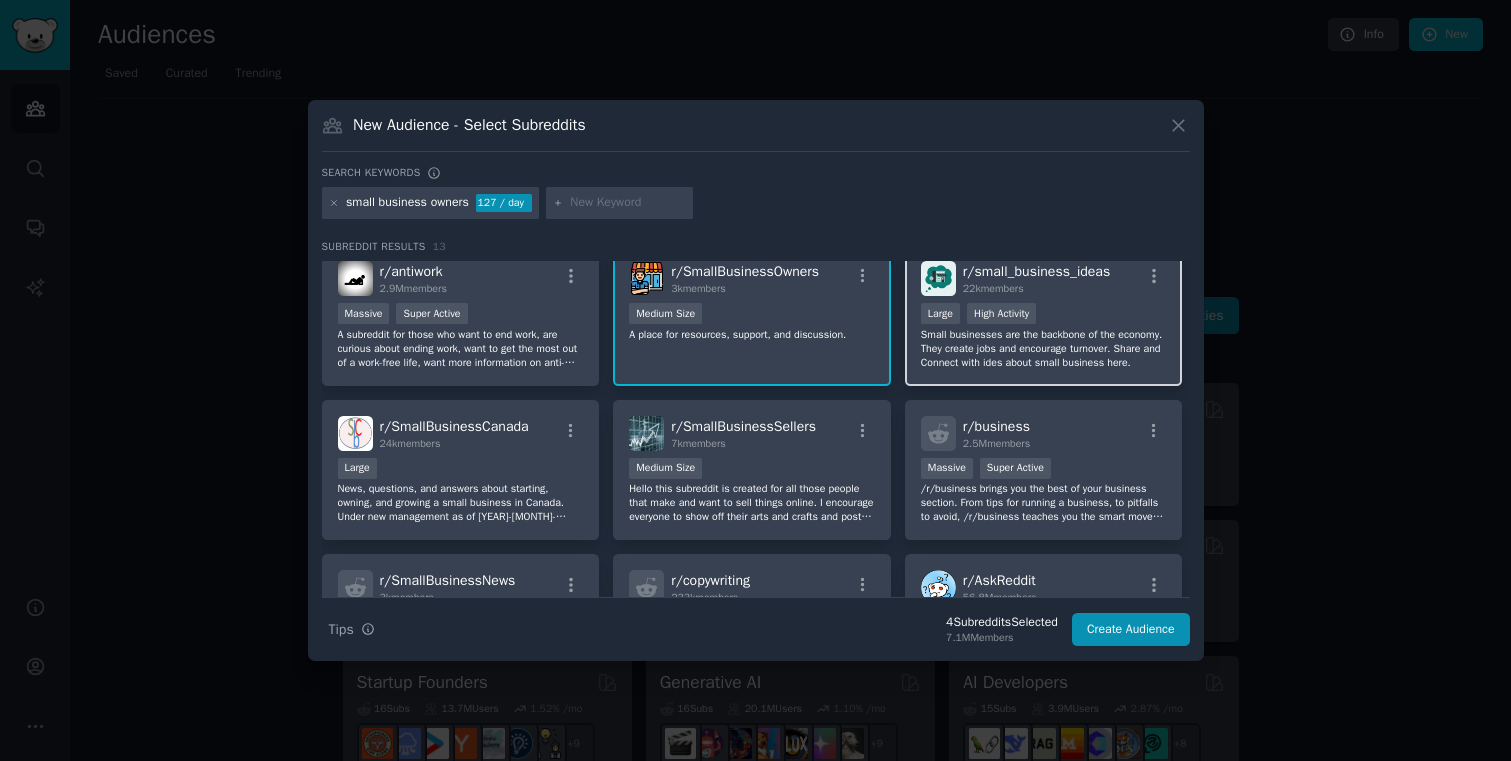click on "Small businesses are the backbone of the economy. They create jobs and encourage turnover. Share and Connect with ides about small business here." at bounding box center (1044, 349) 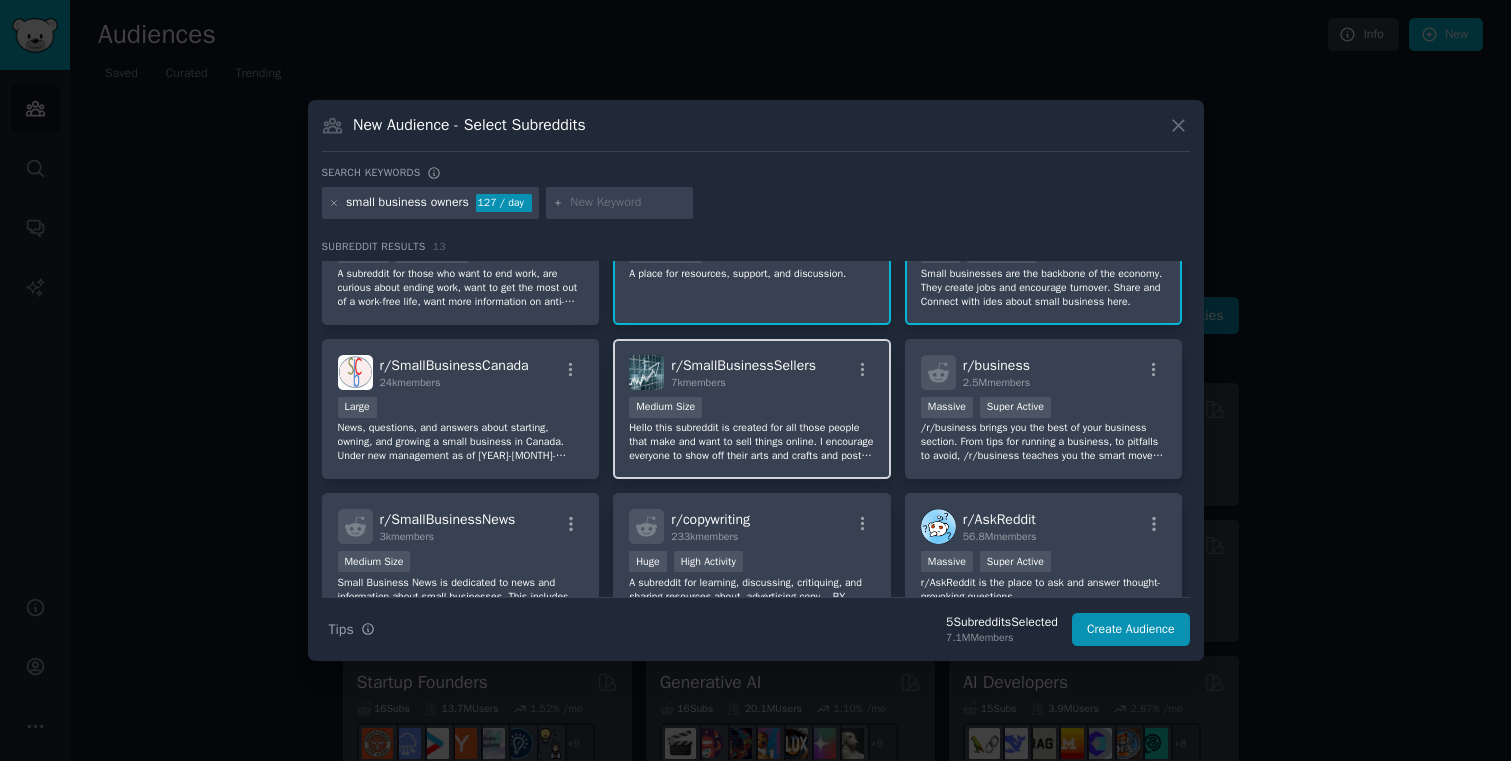 scroll, scrollTop: 257, scrollLeft: 0, axis: vertical 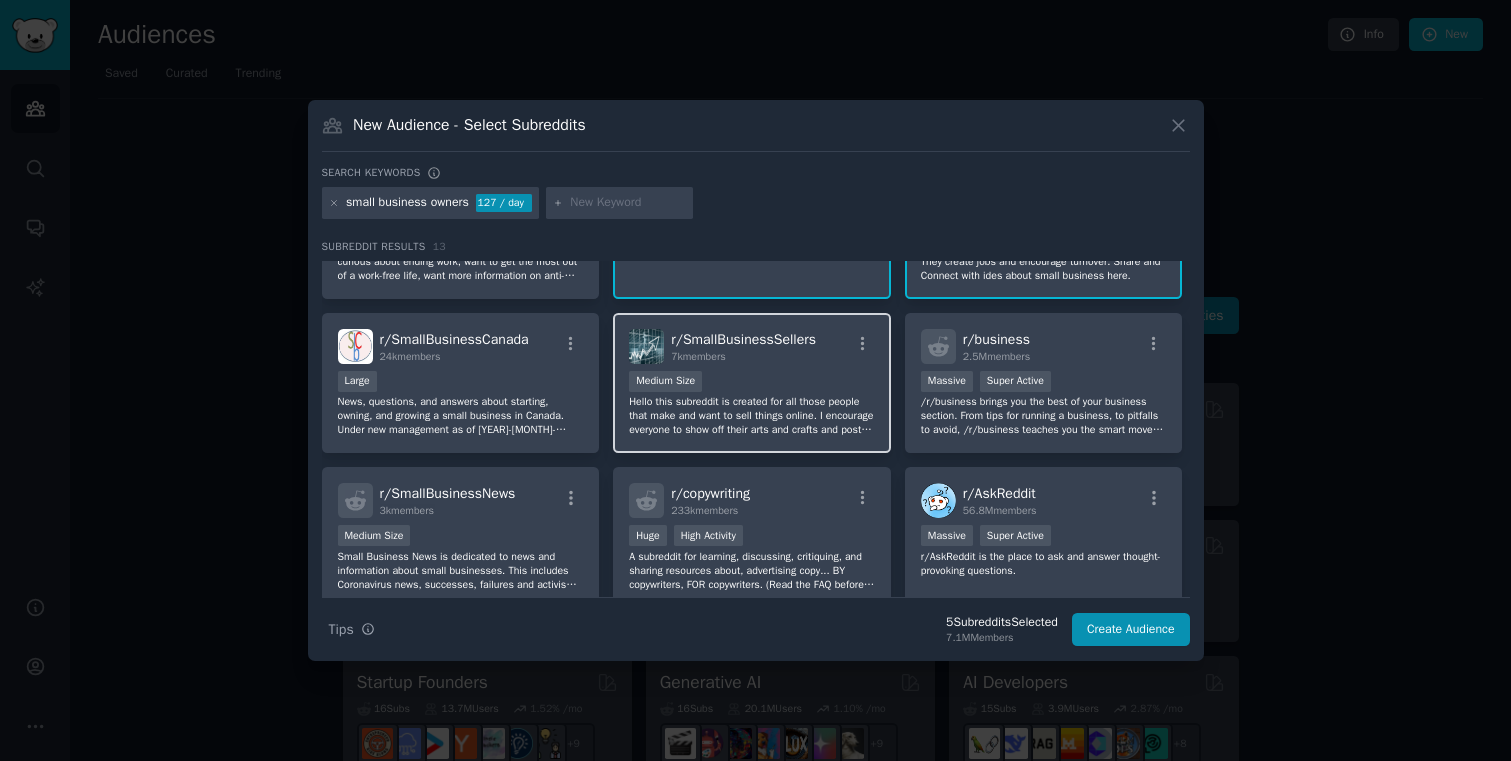 click on "Hello this subreddit is created for all those people that make and want to sell things online. I encourage everyone to show off their arts and crafts and post them here for others to see and buy!" at bounding box center (752, 416) 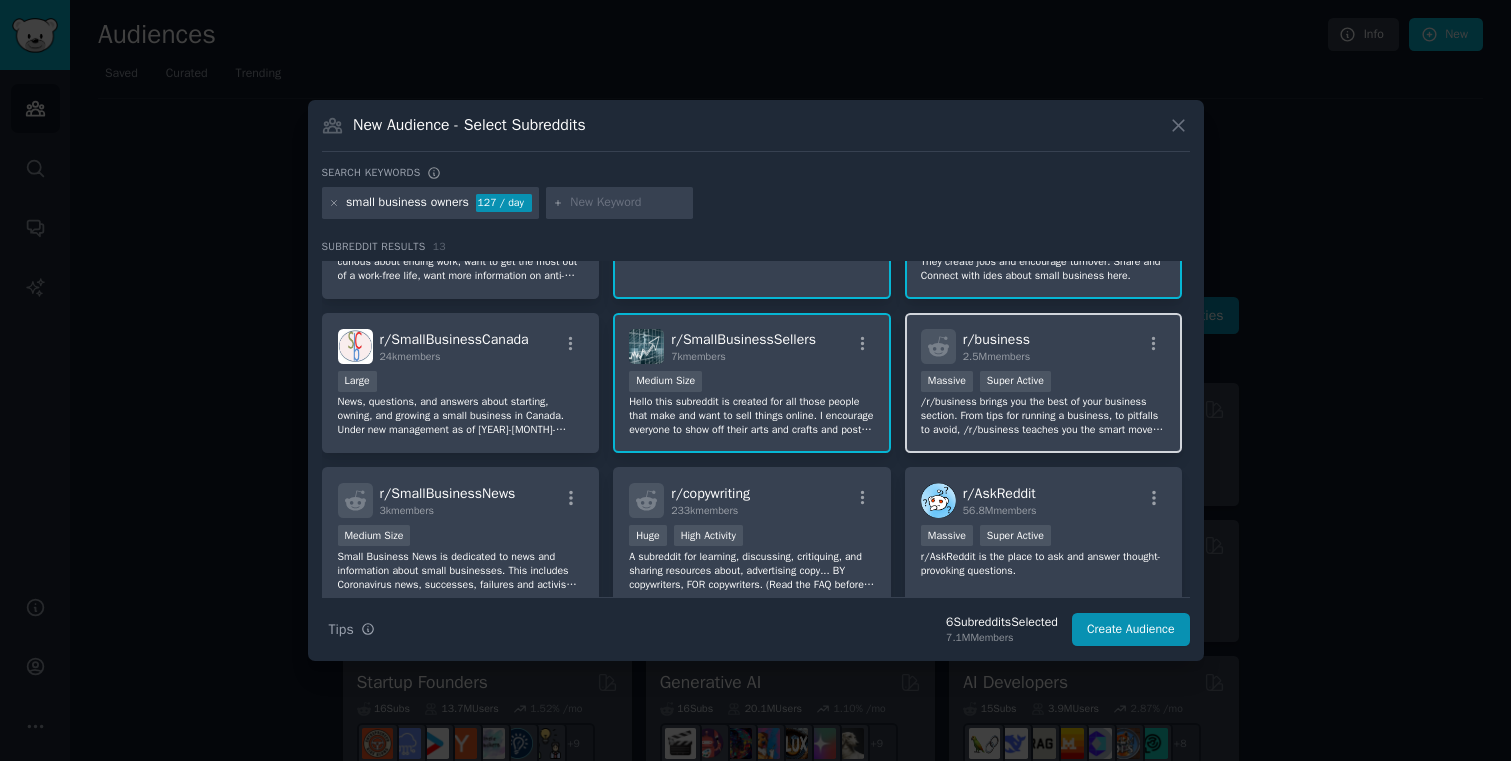 click on "/r/business brings you the best of your business section. From tips for running a business, to pitfalls to avoid, /r/business teaches you the smart moves and helps you dodge the foolish." at bounding box center (1044, 416) 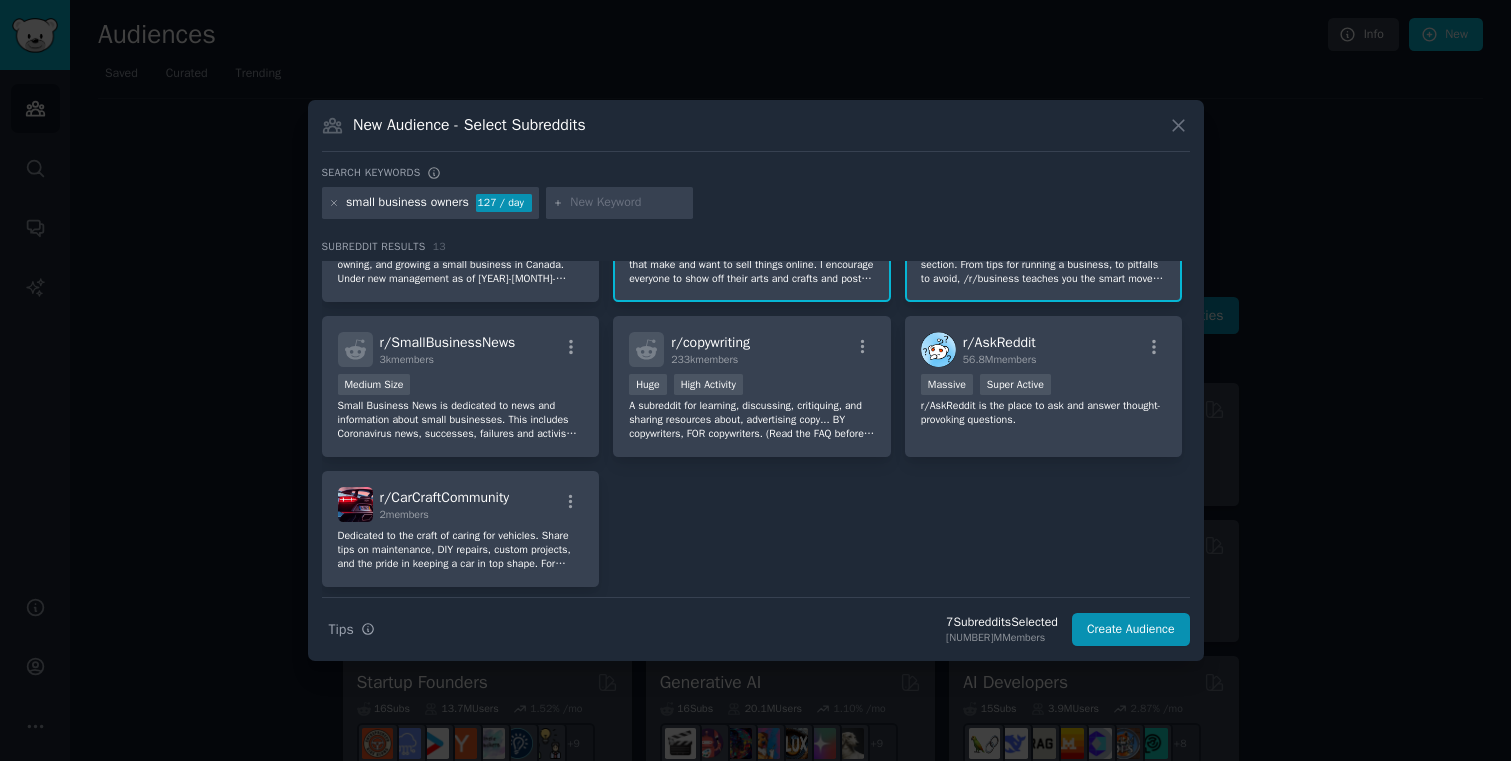 scroll, scrollTop: 418, scrollLeft: 0, axis: vertical 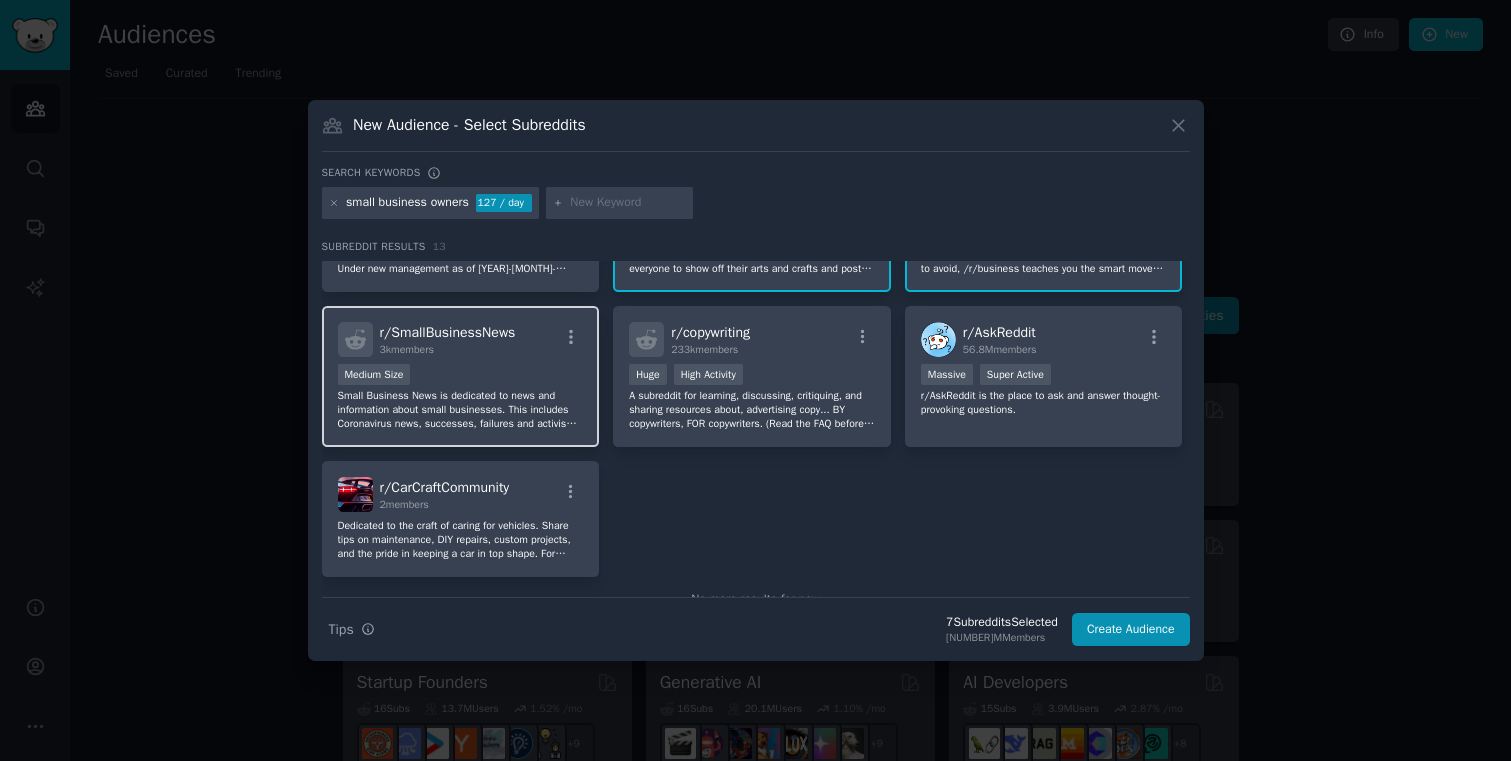 click on "Medium Size" at bounding box center [461, 376] 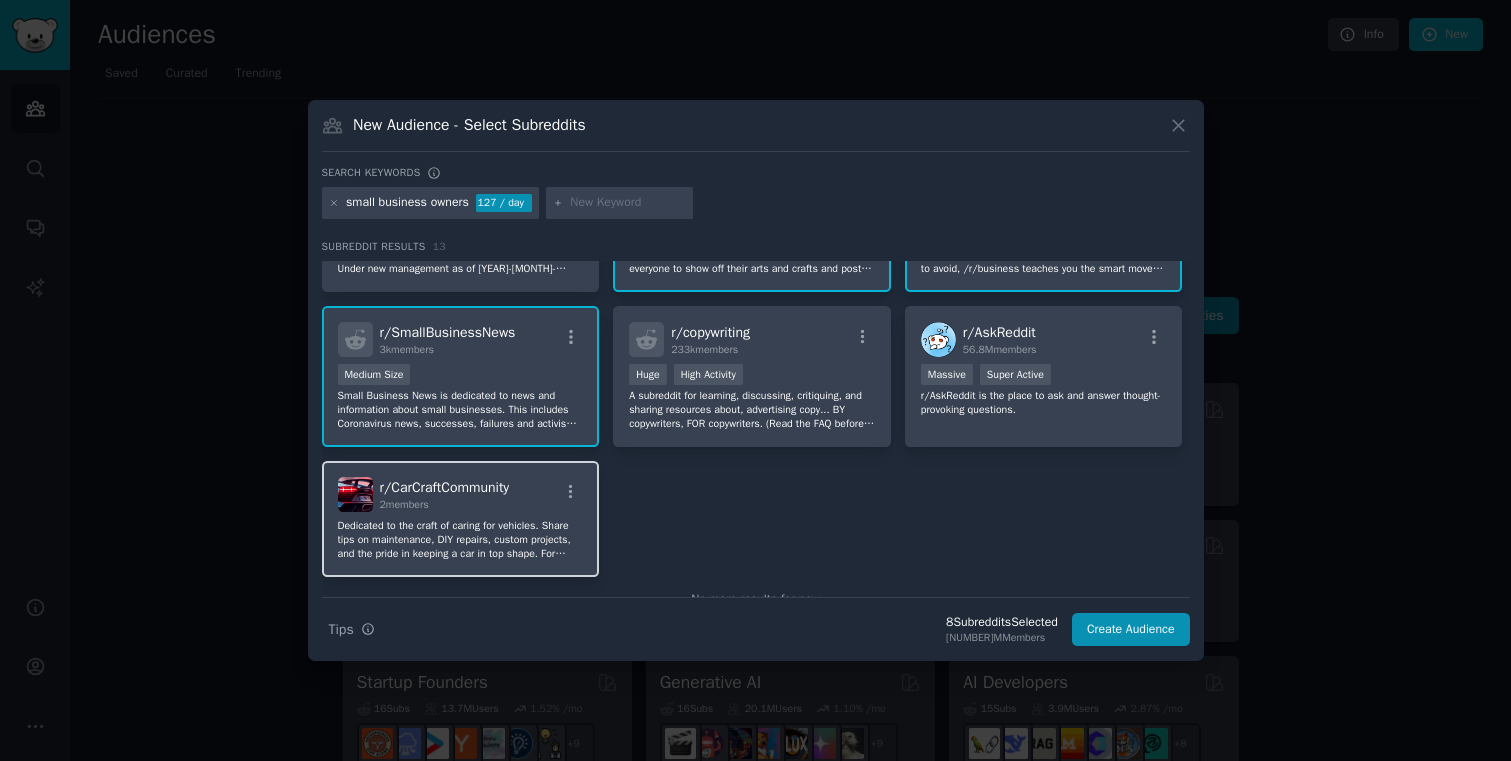 scroll, scrollTop: 468, scrollLeft: 0, axis: vertical 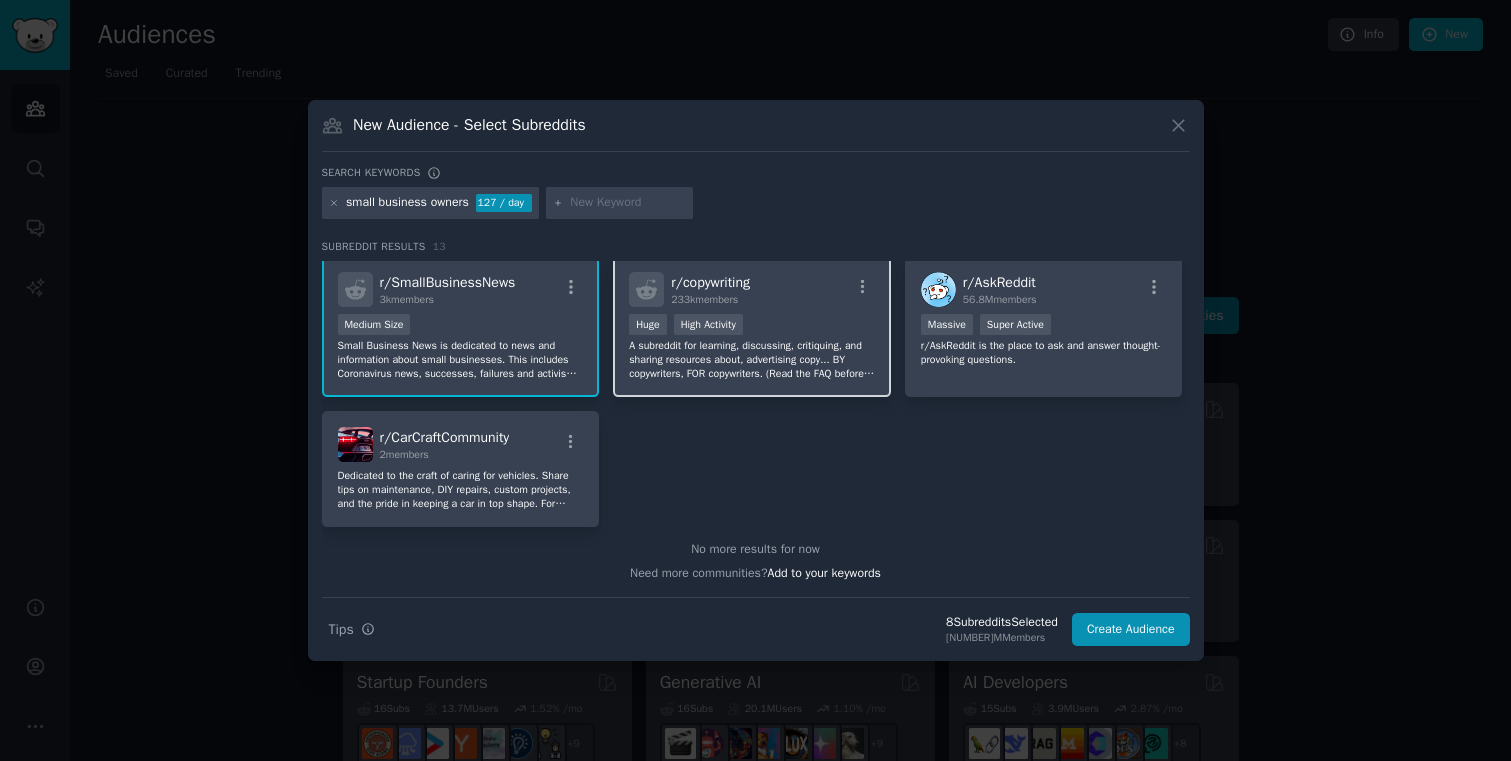 click on "A subreddit for learning, discussing, critiquing, and sharing resources about, advertising copy... BY copywriters, FOR copywriters. (Read the FAQ before you post. Chat with other copywriters on Discord: discord.gg/copywritingcollective)" at bounding box center [752, 360] 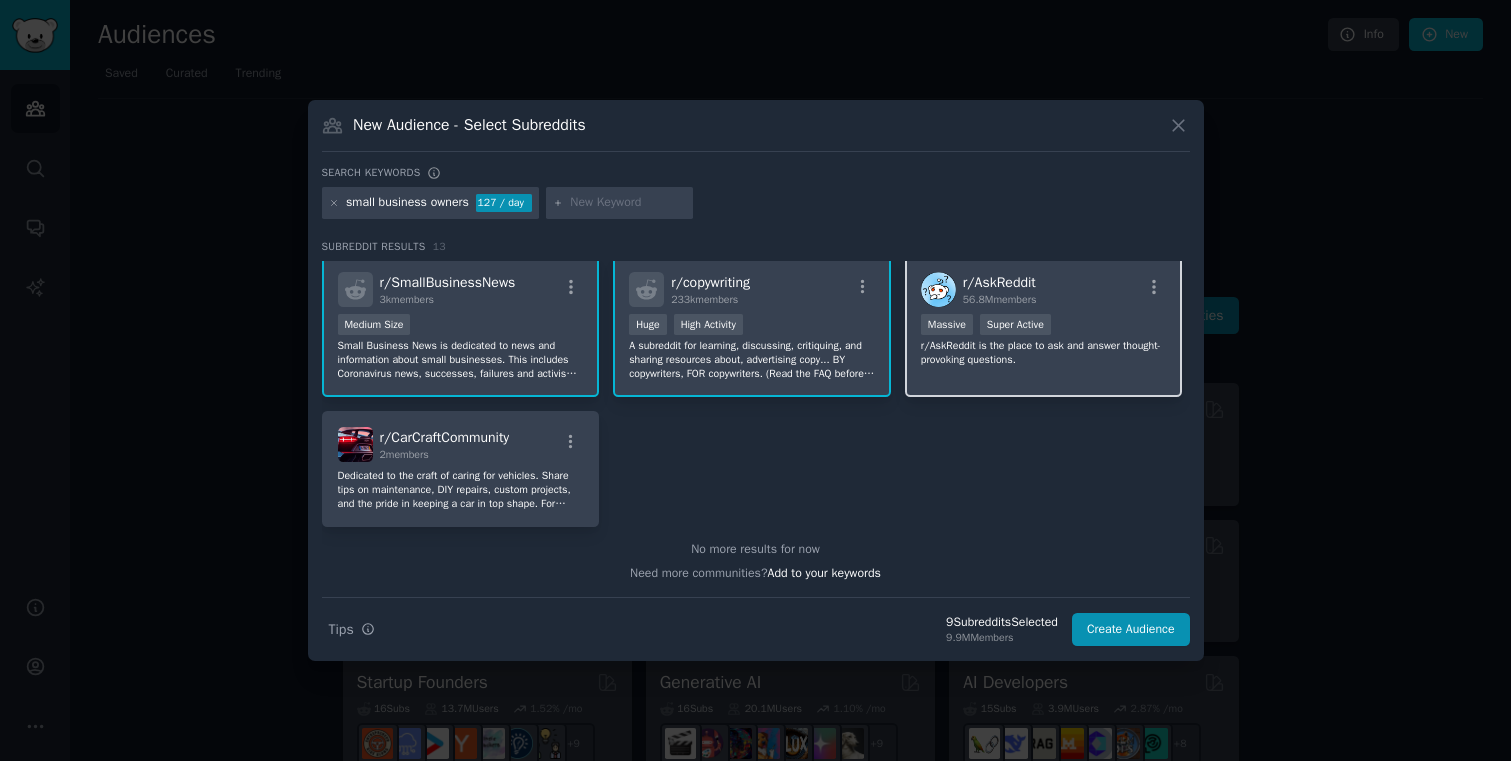 click on "r/AskReddit is the place to ask and answer thought-provoking questions." at bounding box center (1044, 353) 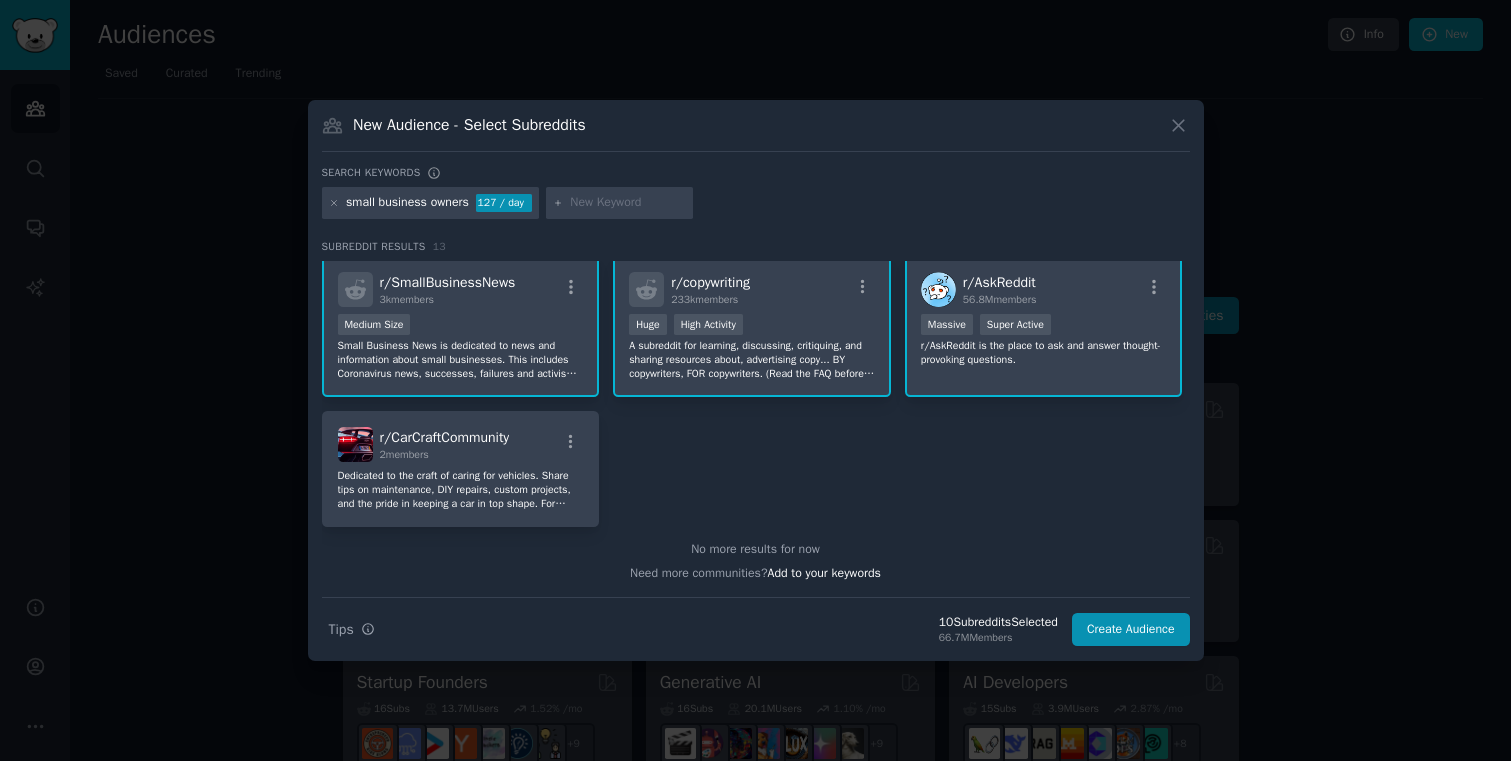 click on "r/ AskReddit 56.8M  members Massive Super Active r/AskReddit is the place to ask and answer thought-provoking questions." at bounding box center [1044, 326] 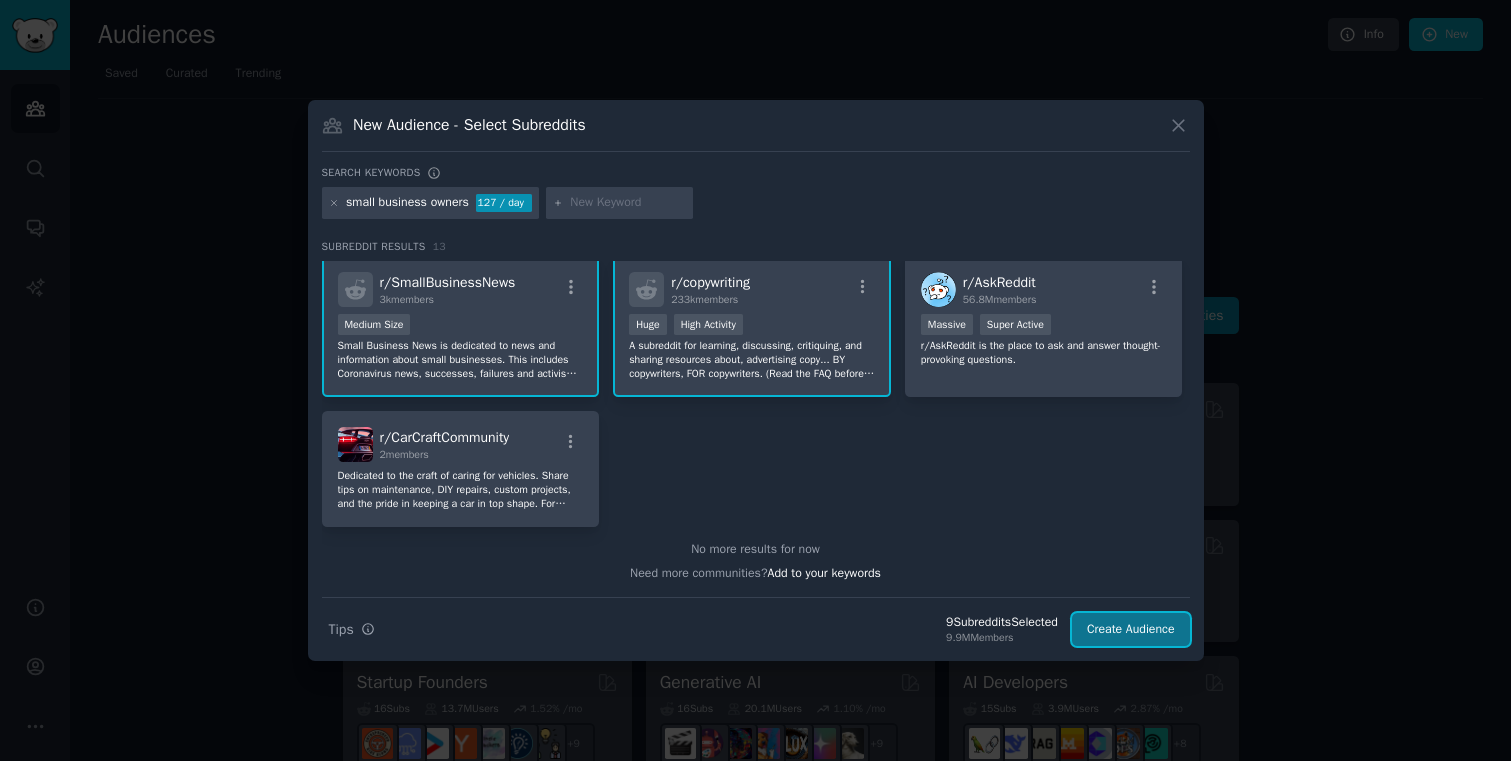 click on "Create Audience" at bounding box center (1131, 630) 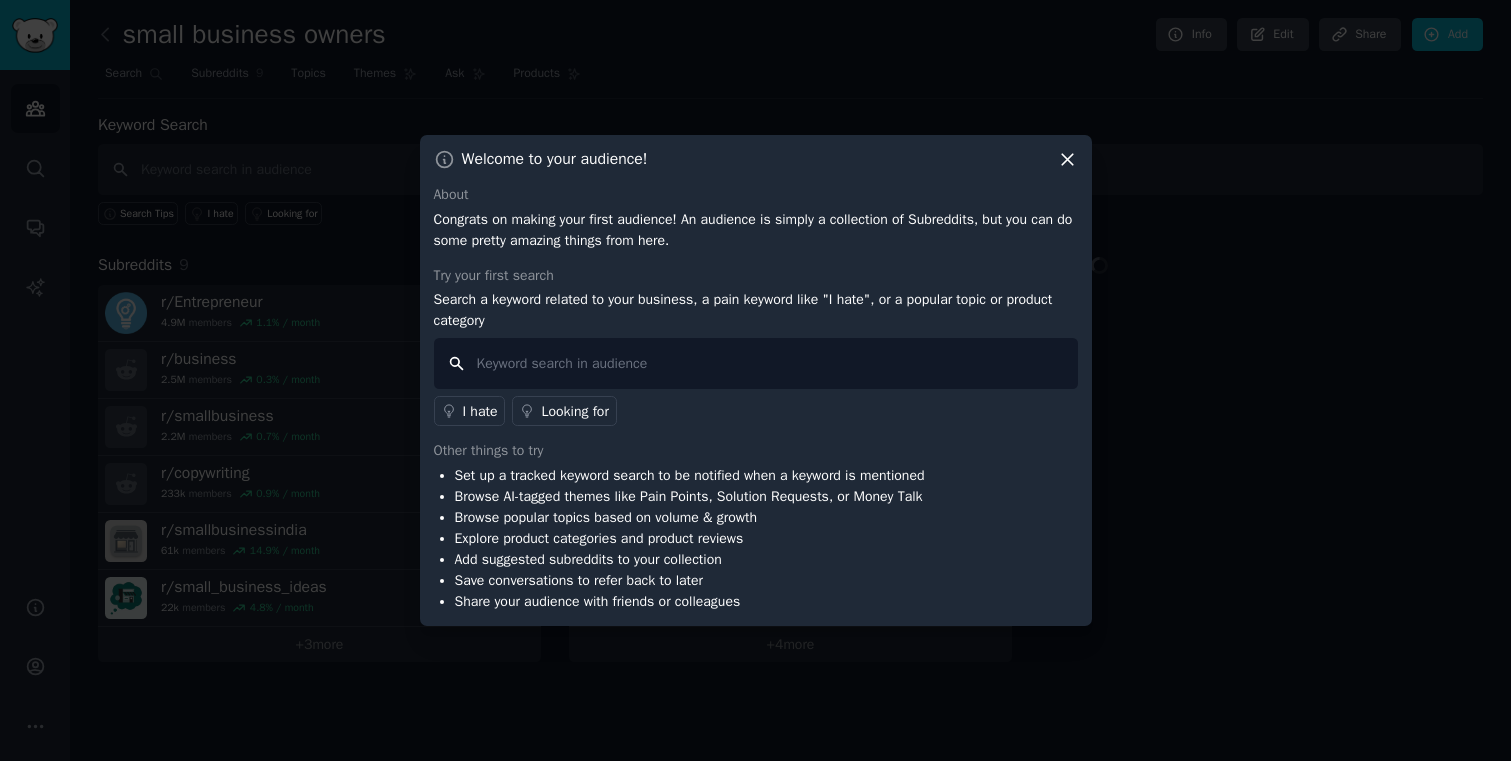 click at bounding box center [756, 363] 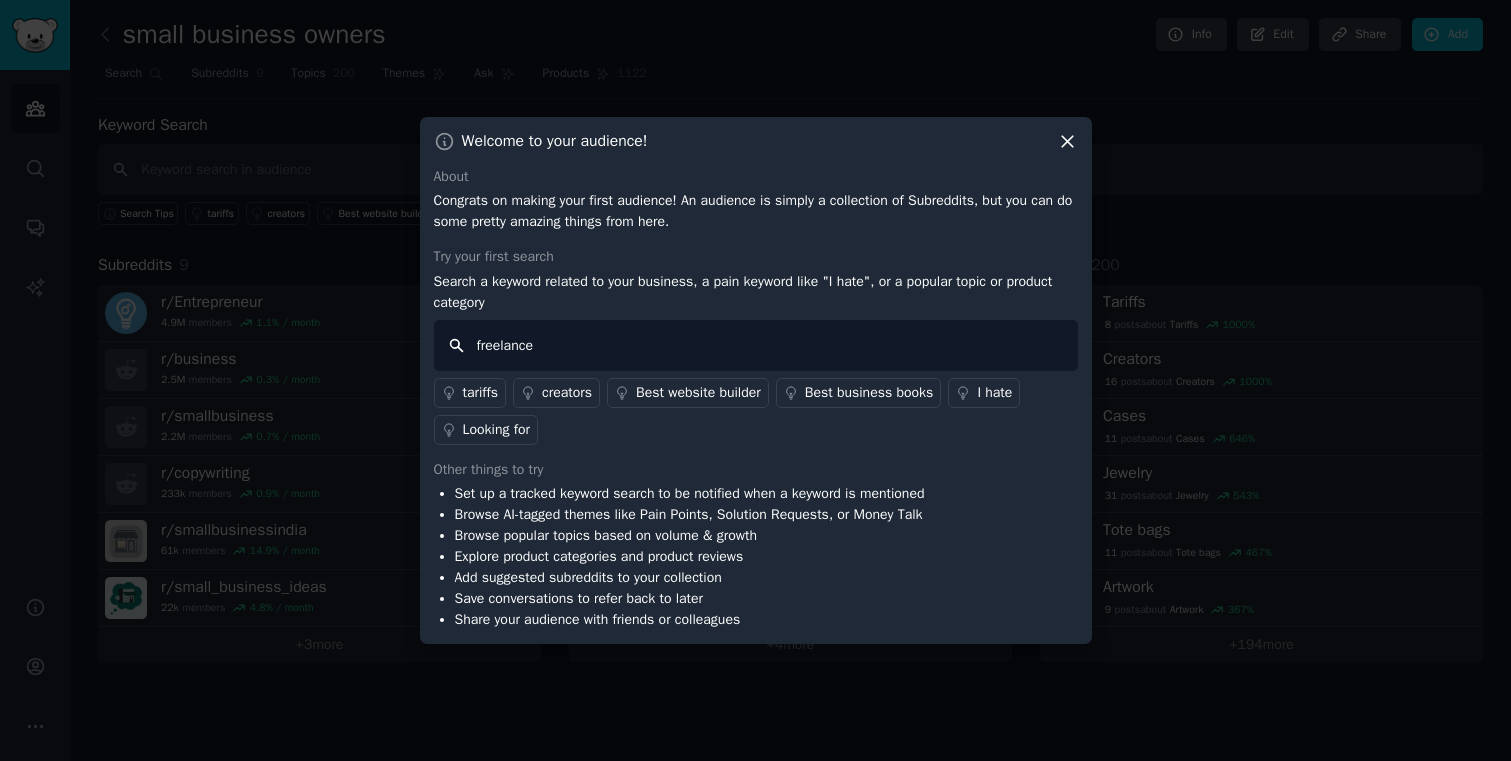 type on "freelancer" 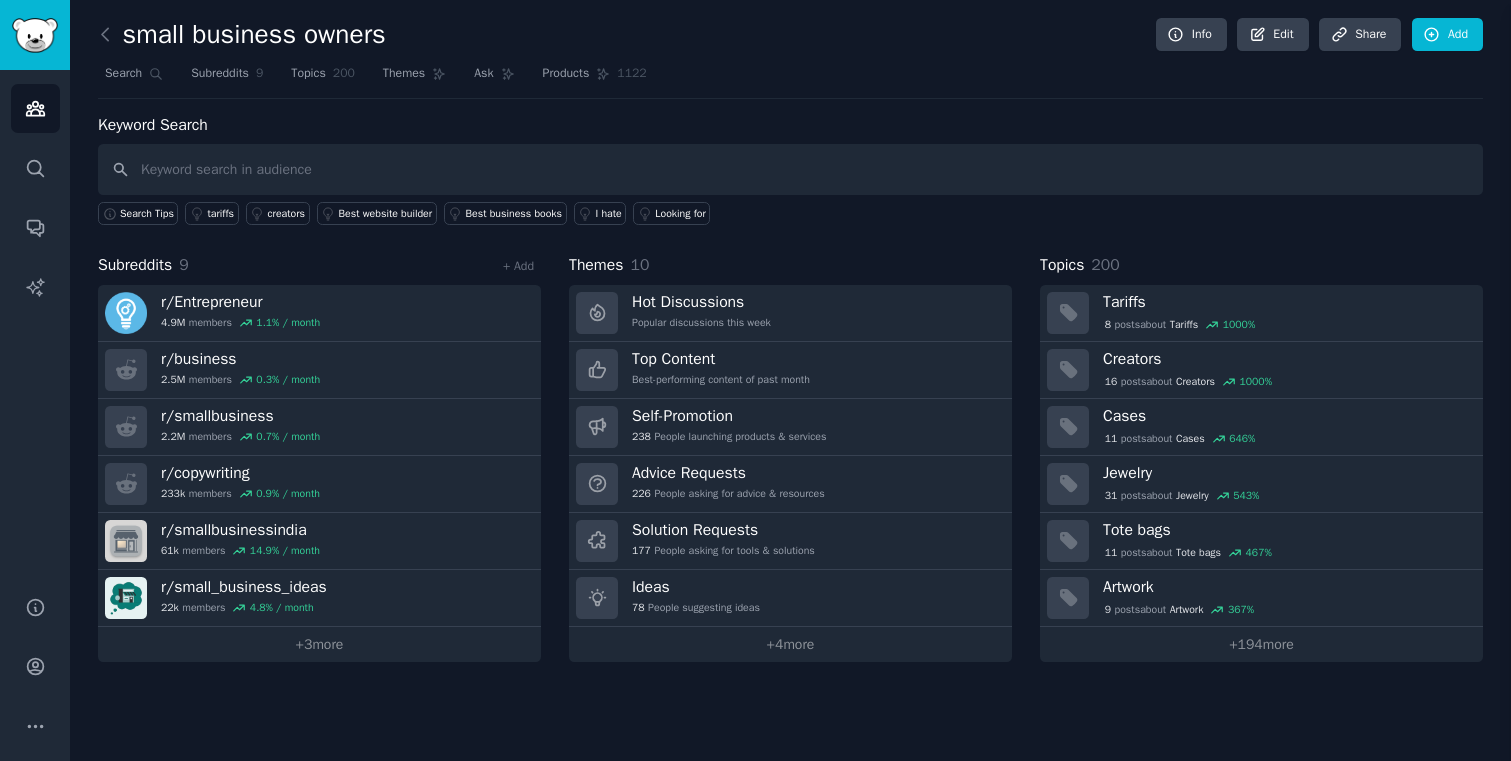 type 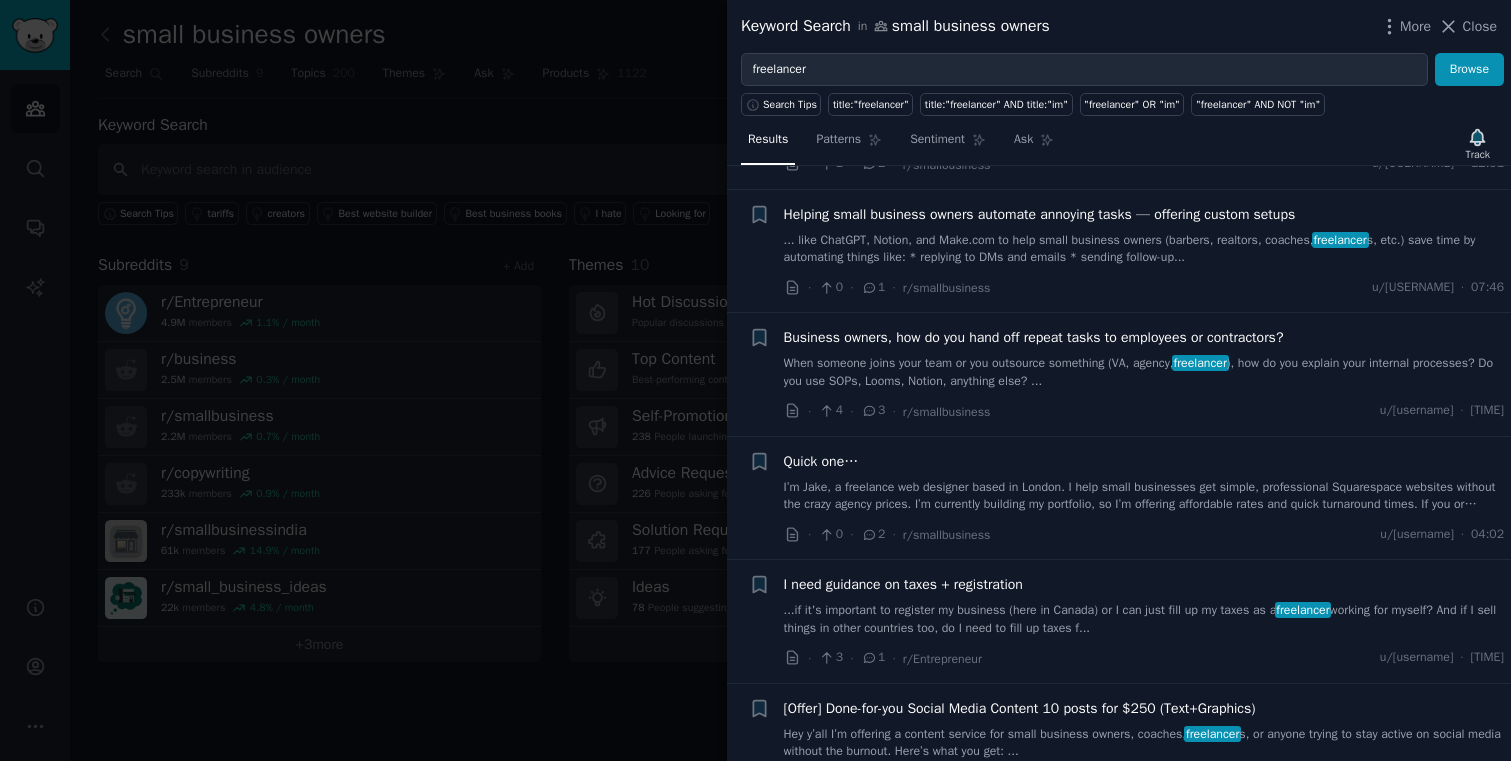 scroll, scrollTop: 0, scrollLeft: 0, axis: both 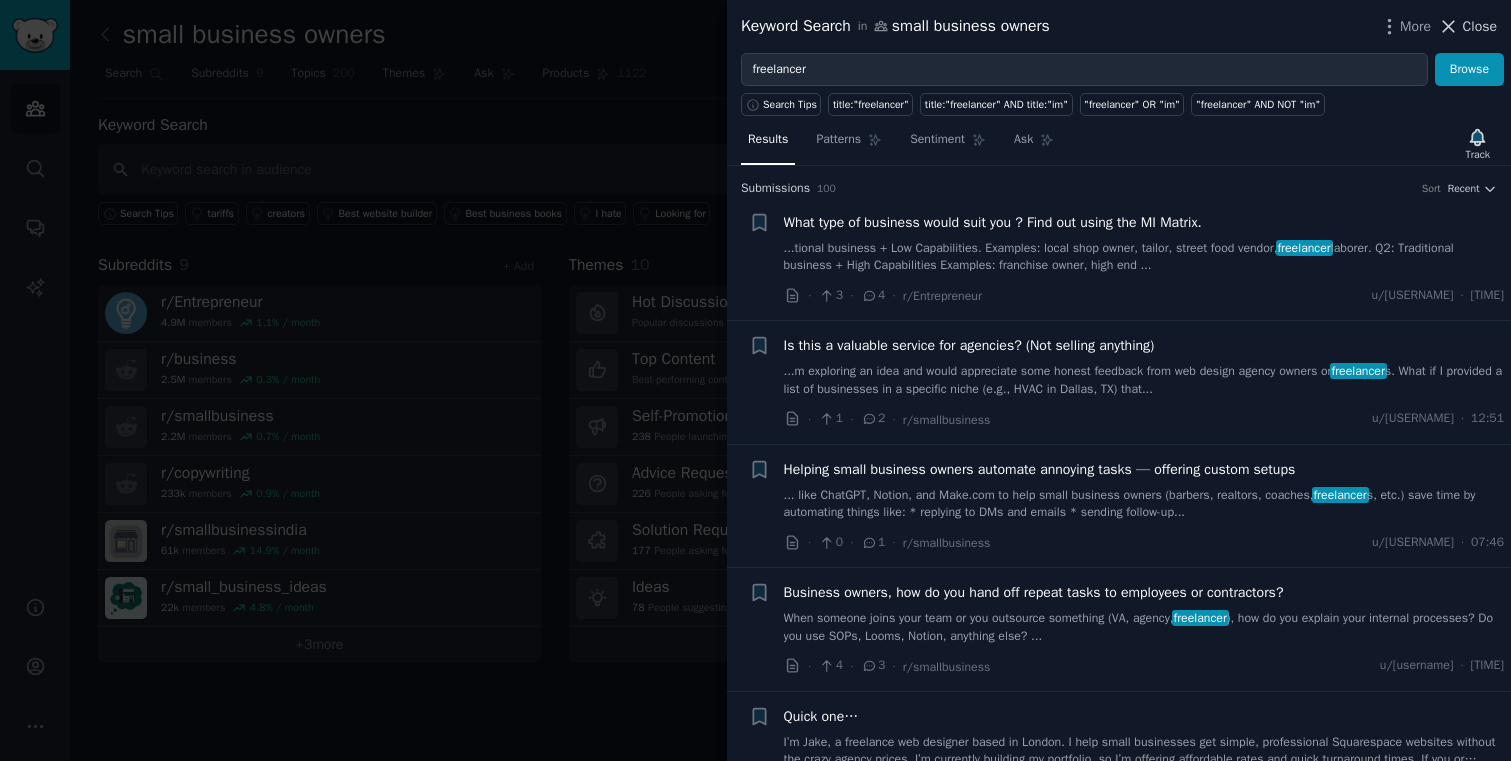 click on "Close" at bounding box center [1480, 26] 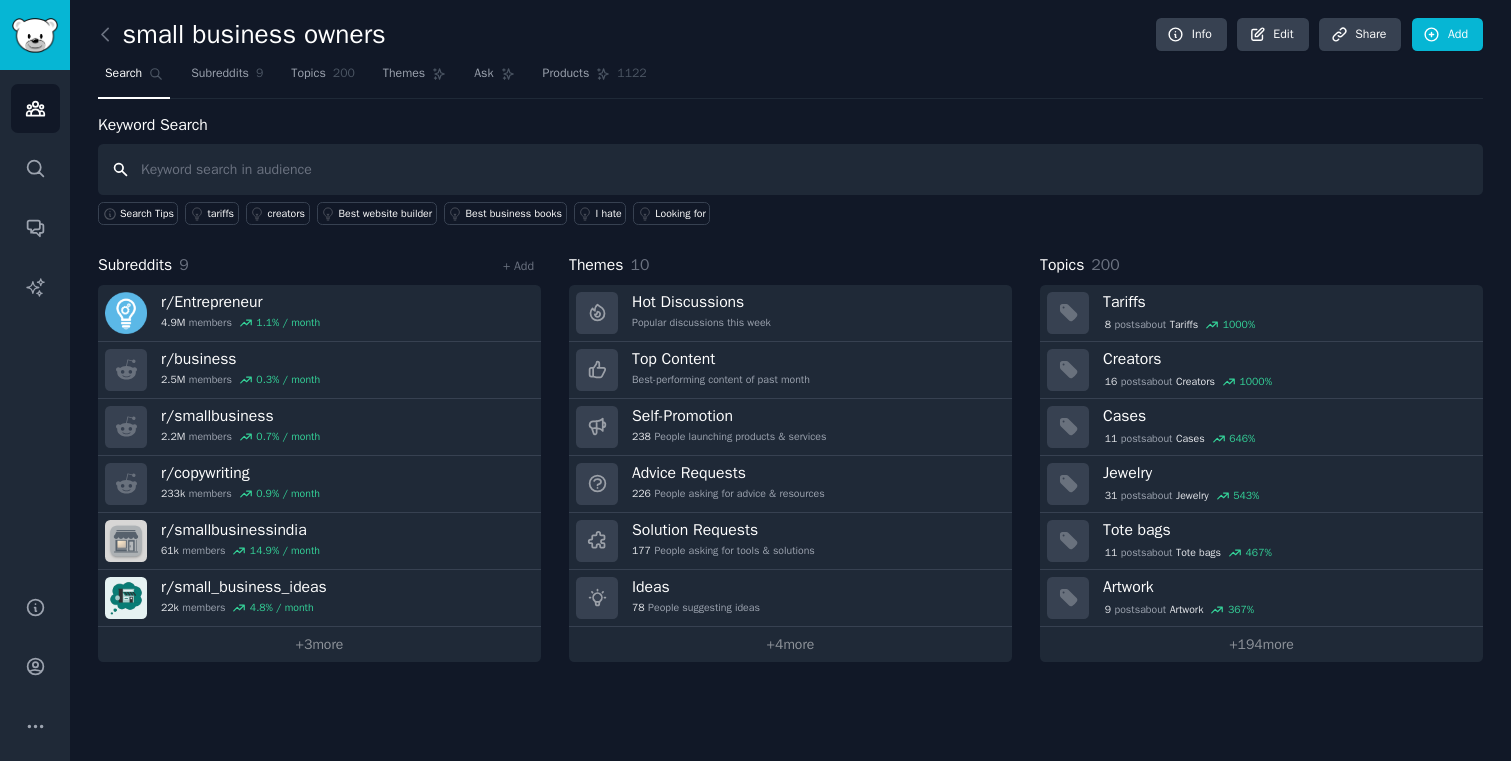 click at bounding box center [790, 169] 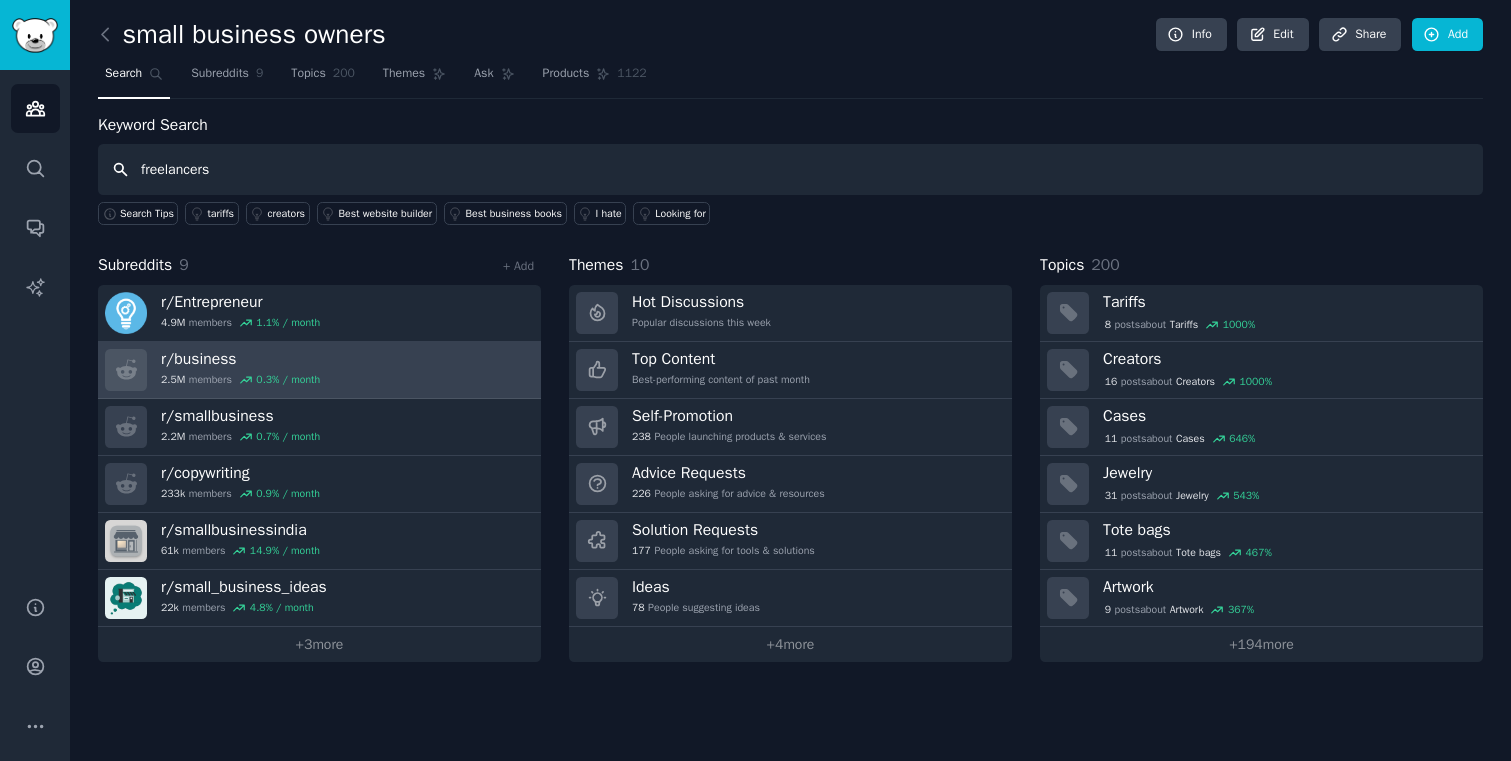 type on "freelancers" 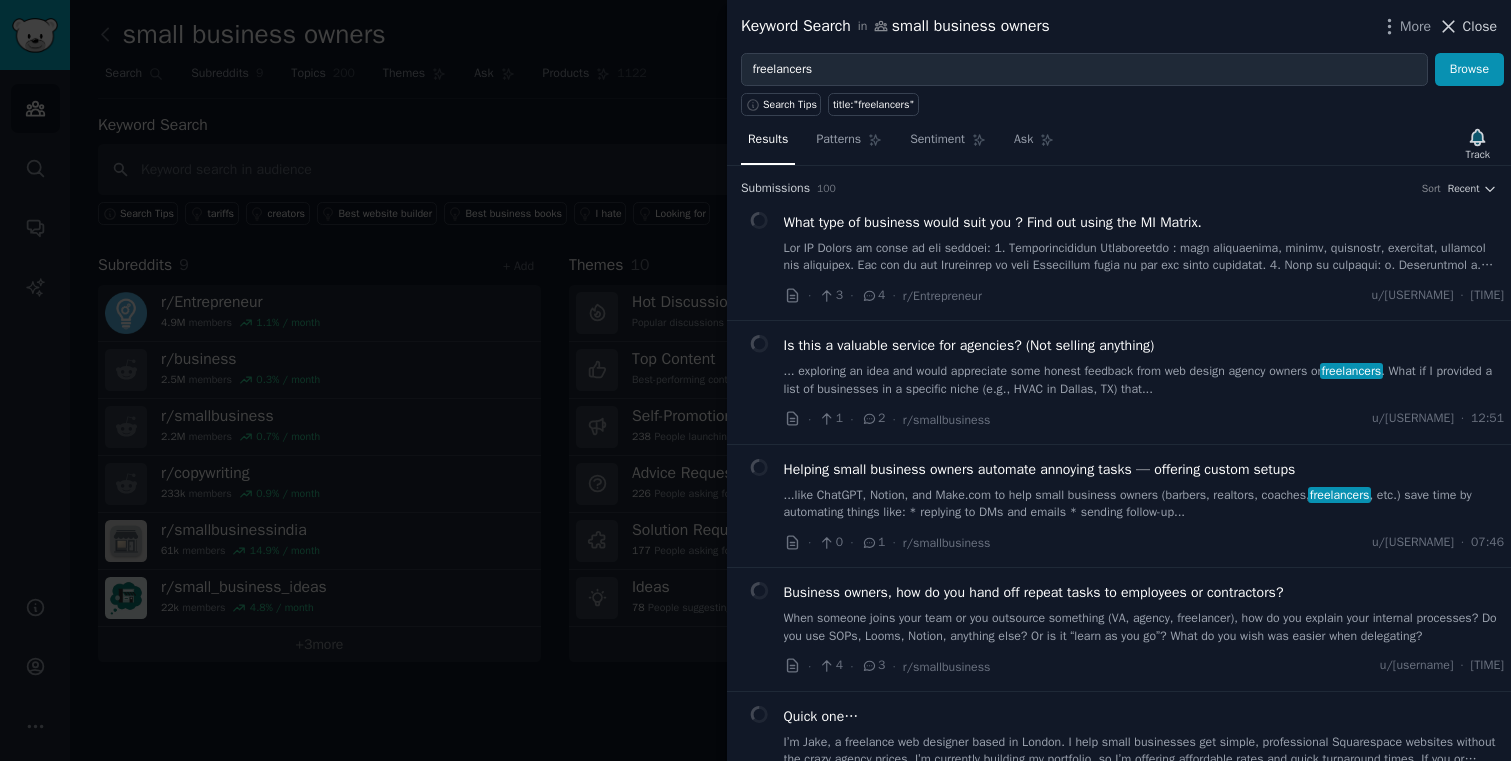 click on "Close" at bounding box center [1480, 26] 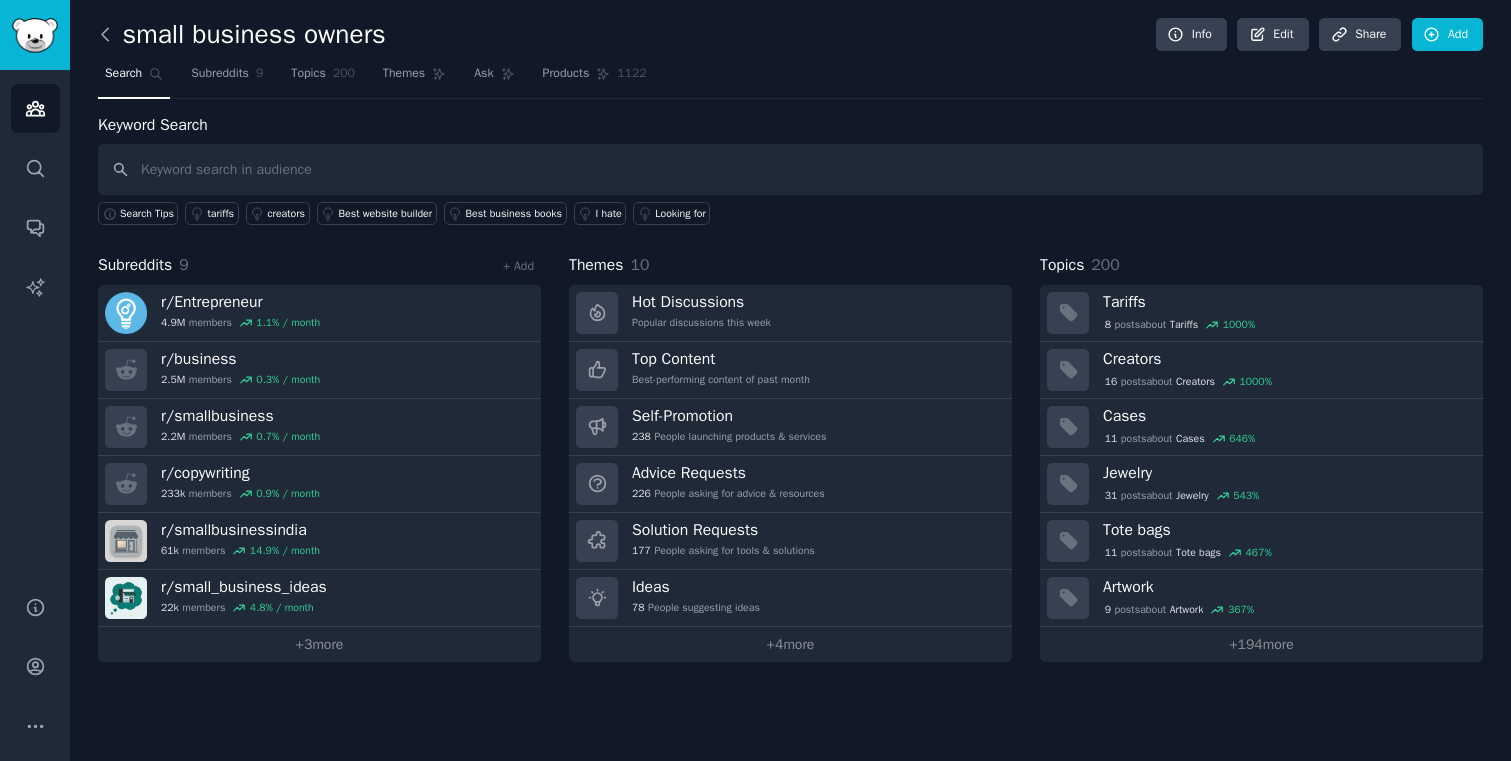 click 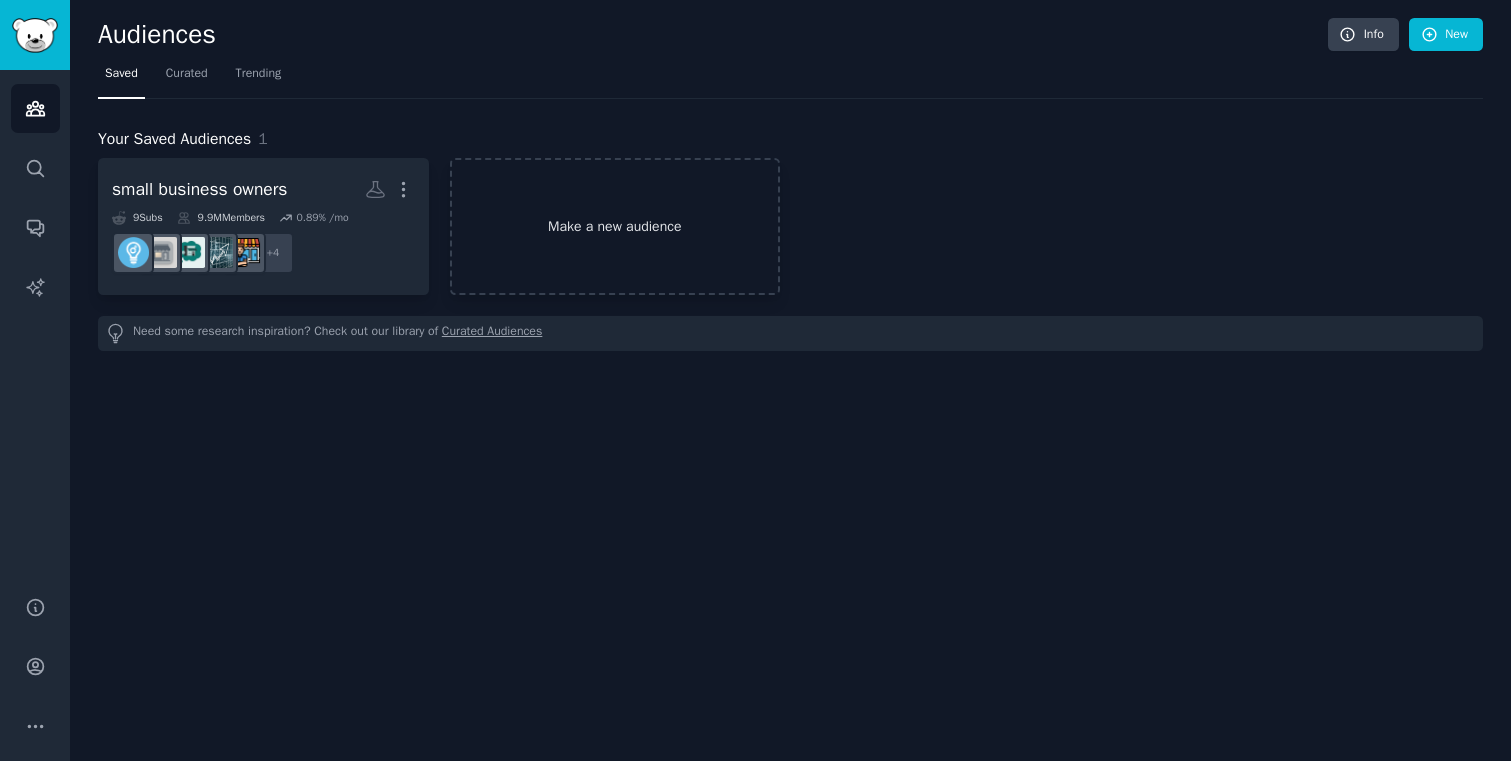 click on "Make a new audience" at bounding box center [615, 226] 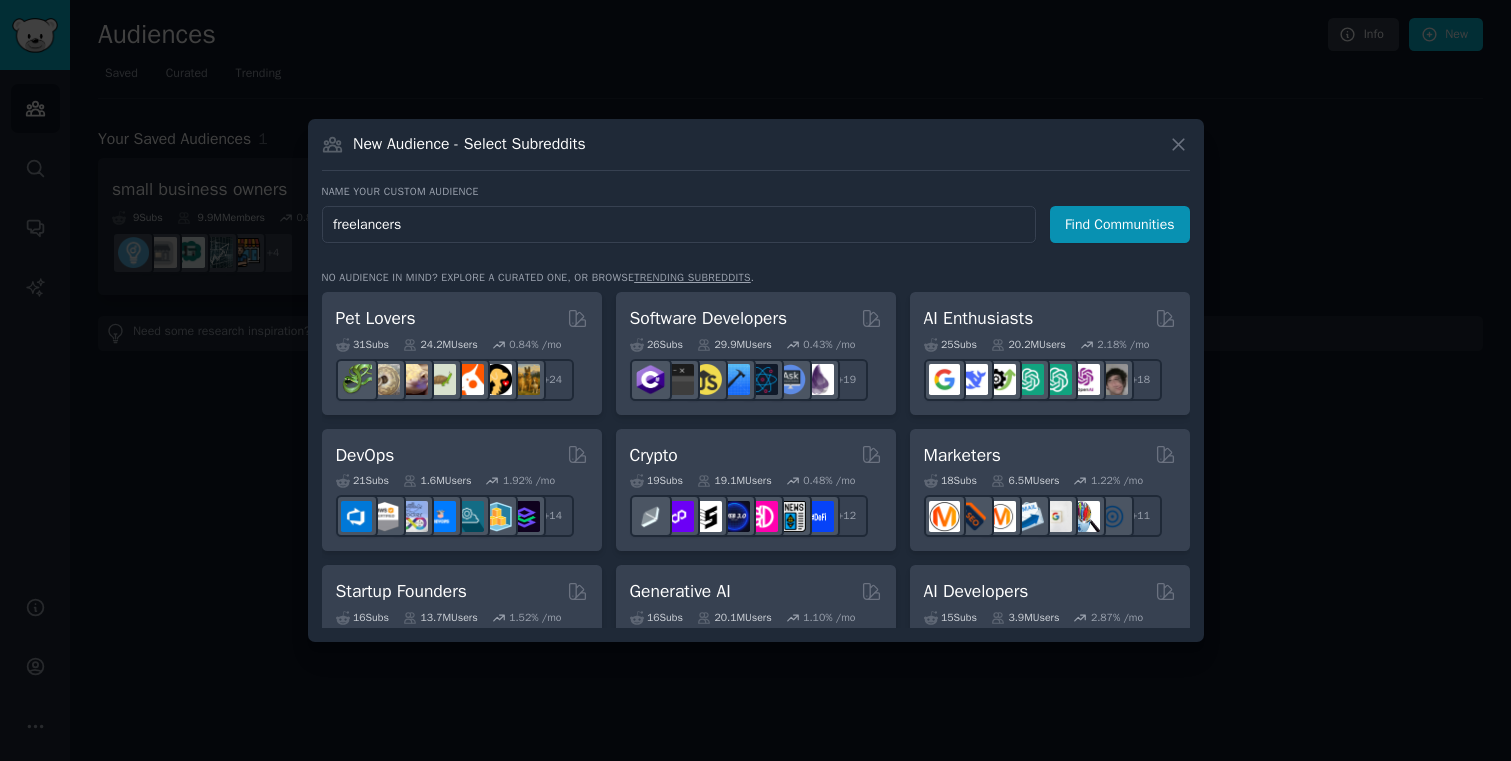 type on "freelancers" 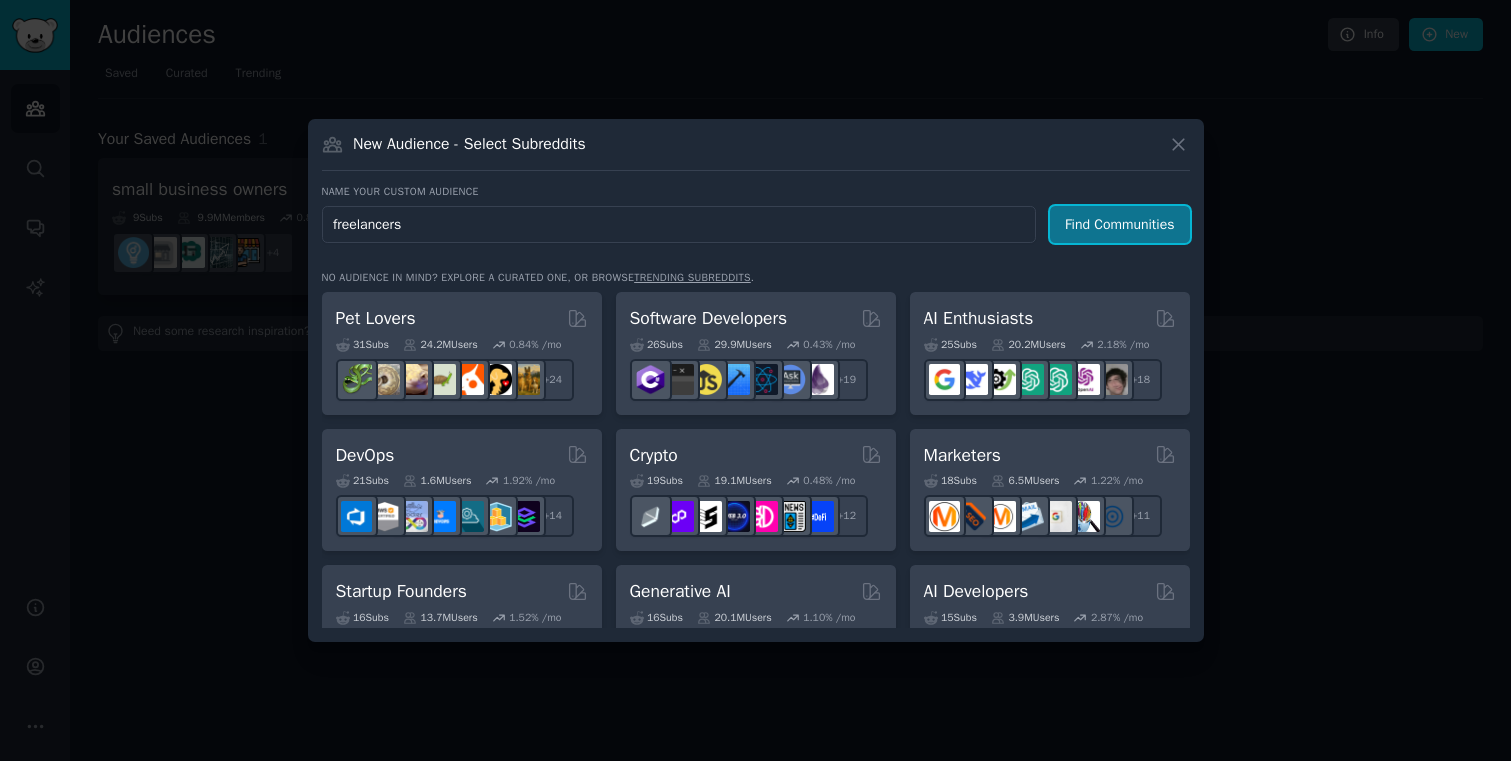 click on "Find Communities" at bounding box center (1120, 224) 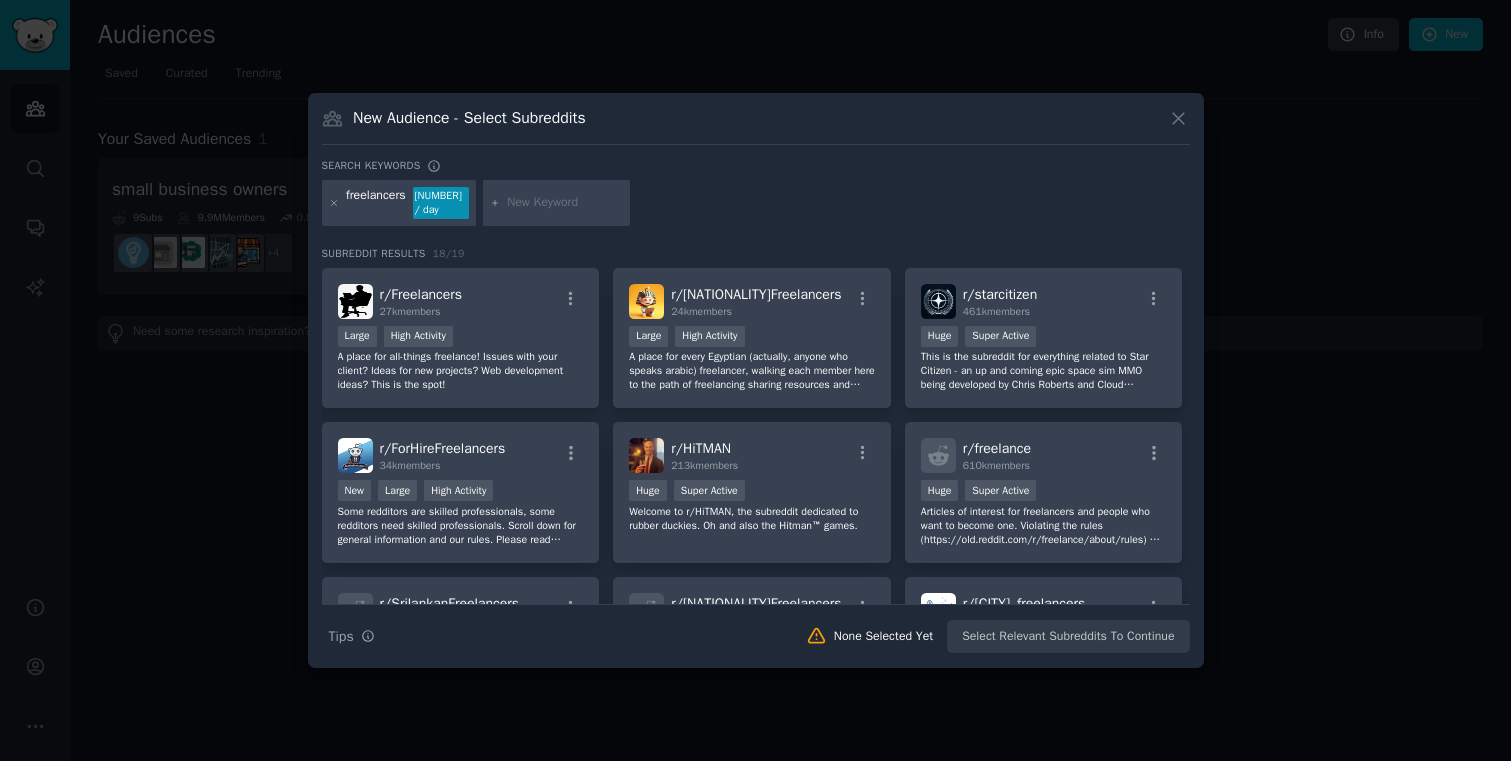 click on "Large High Activity" at bounding box center (461, 338) 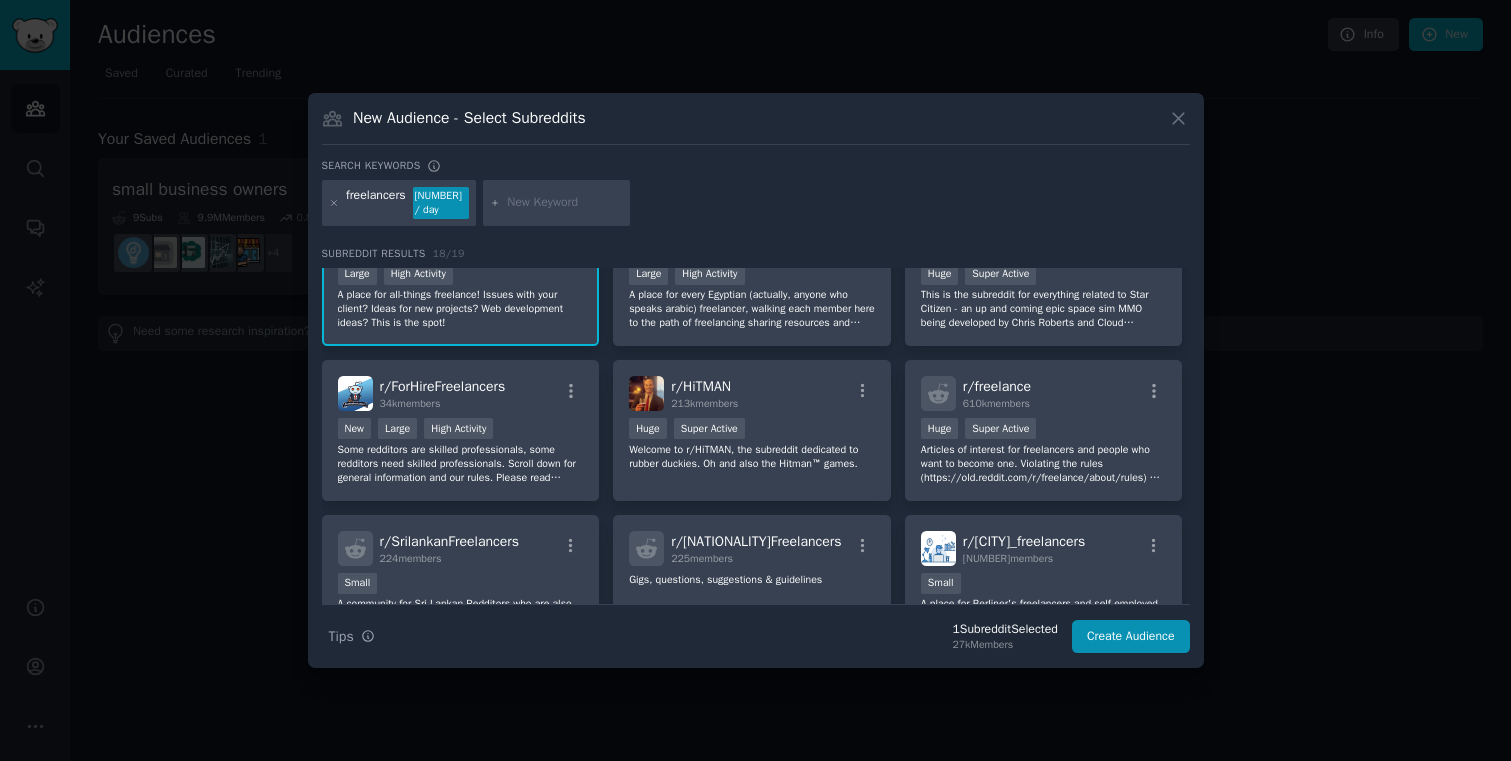 scroll, scrollTop: 59, scrollLeft: 0, axis: vertical 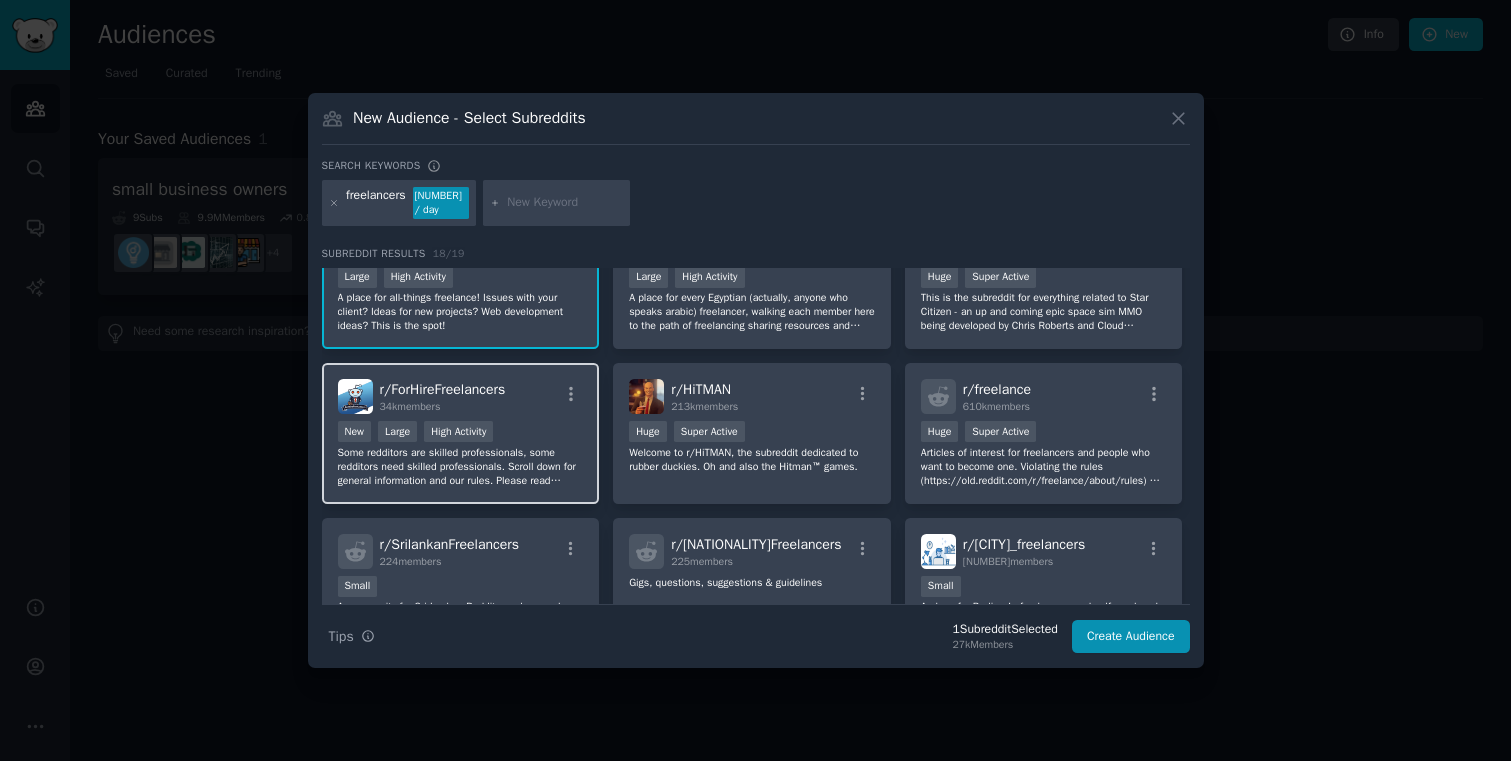 click on "Some redditors are skilled professionals, some redditors need skilled professionals. Scroll down for general information and our rules. Please read through these carefully, as breaking them can be a bannable offense." at bounding box center (461, 467) 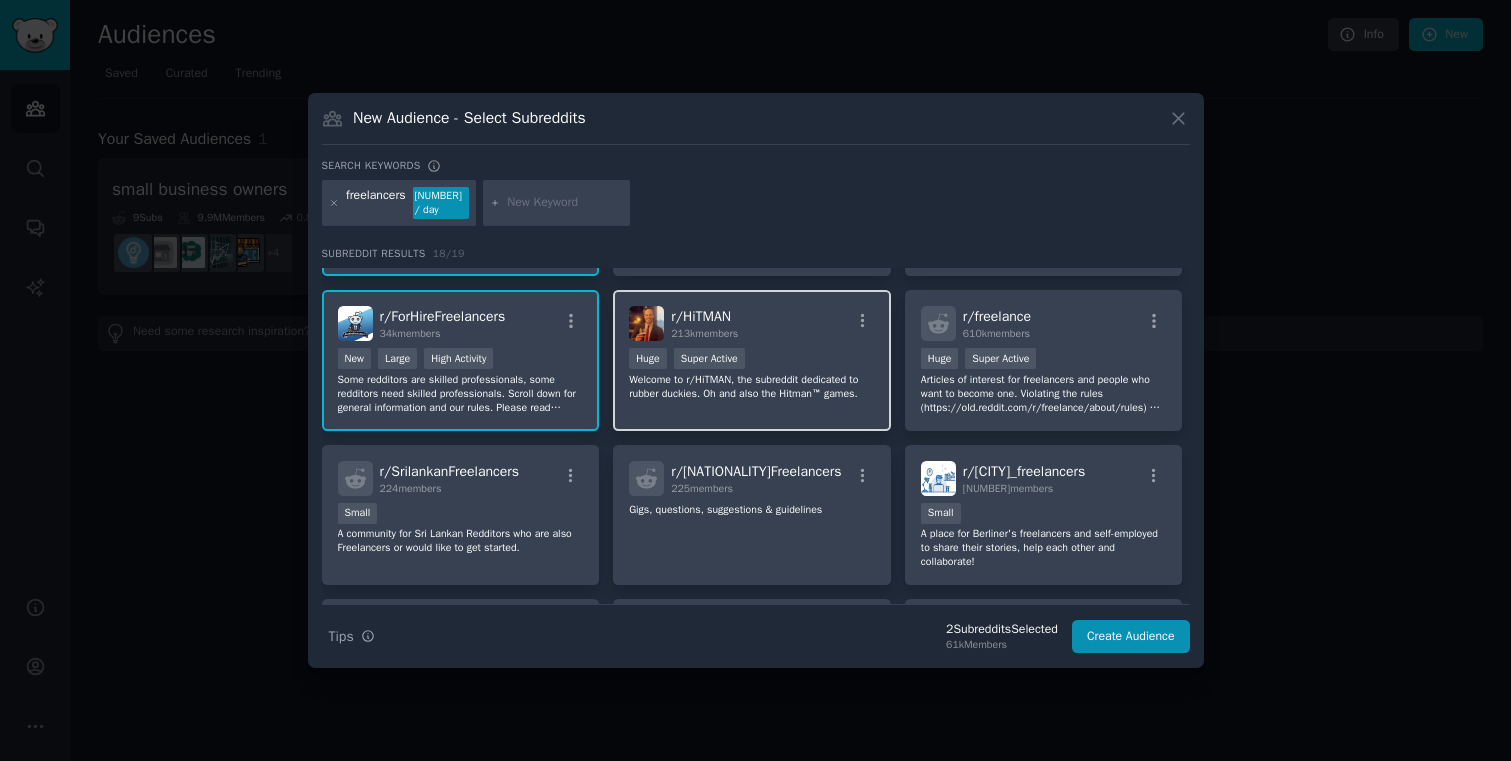 scroll, scrollTop: 151, scrollLeft: 0, axis: vertical 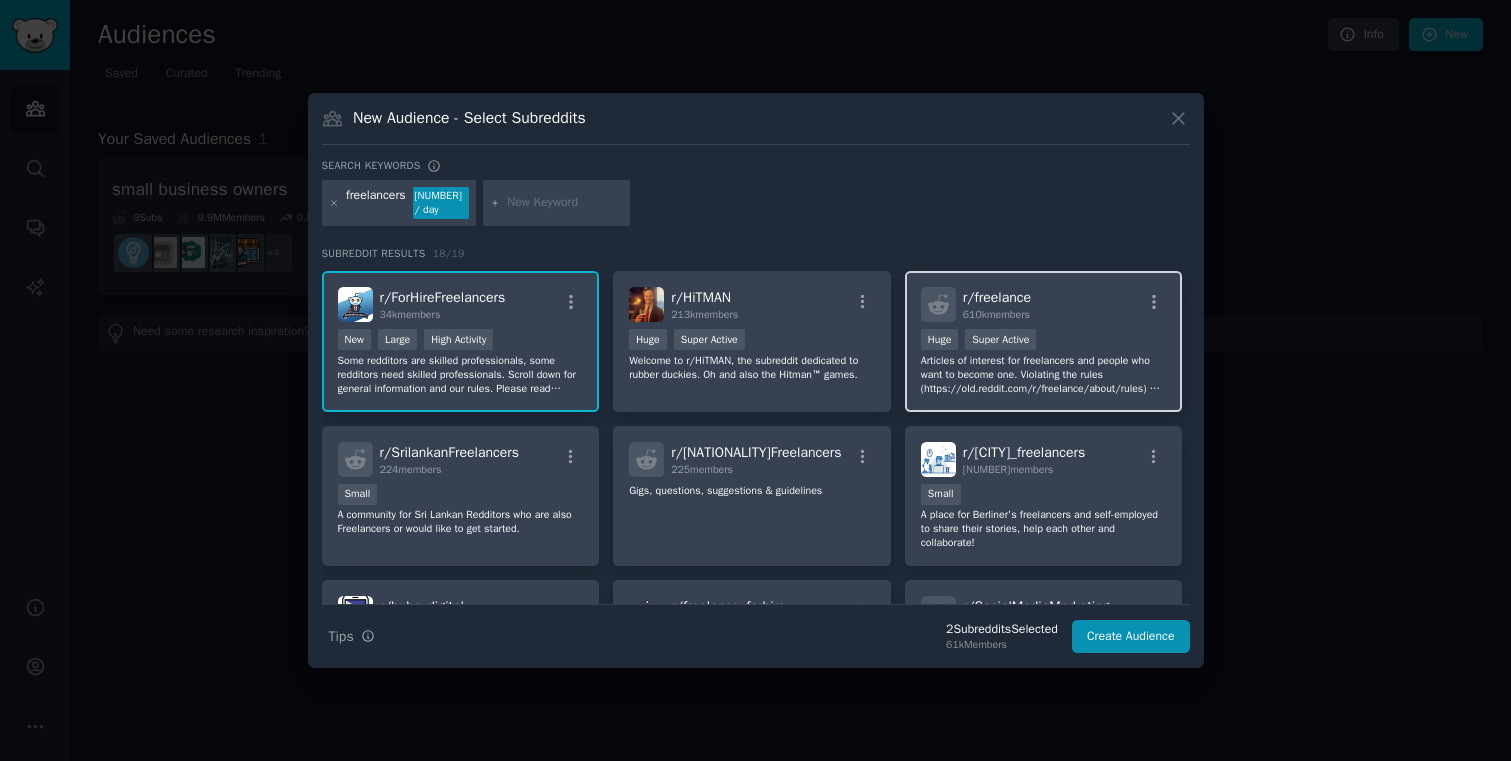 click on "Articles of interest for freelancers and people who want to become one. Violating the rules (https://old.reddit.com/r/freelance/about/rules) will cause your post/comment will be removed and you will be banned permanently." at bounding box center [1044, 375] 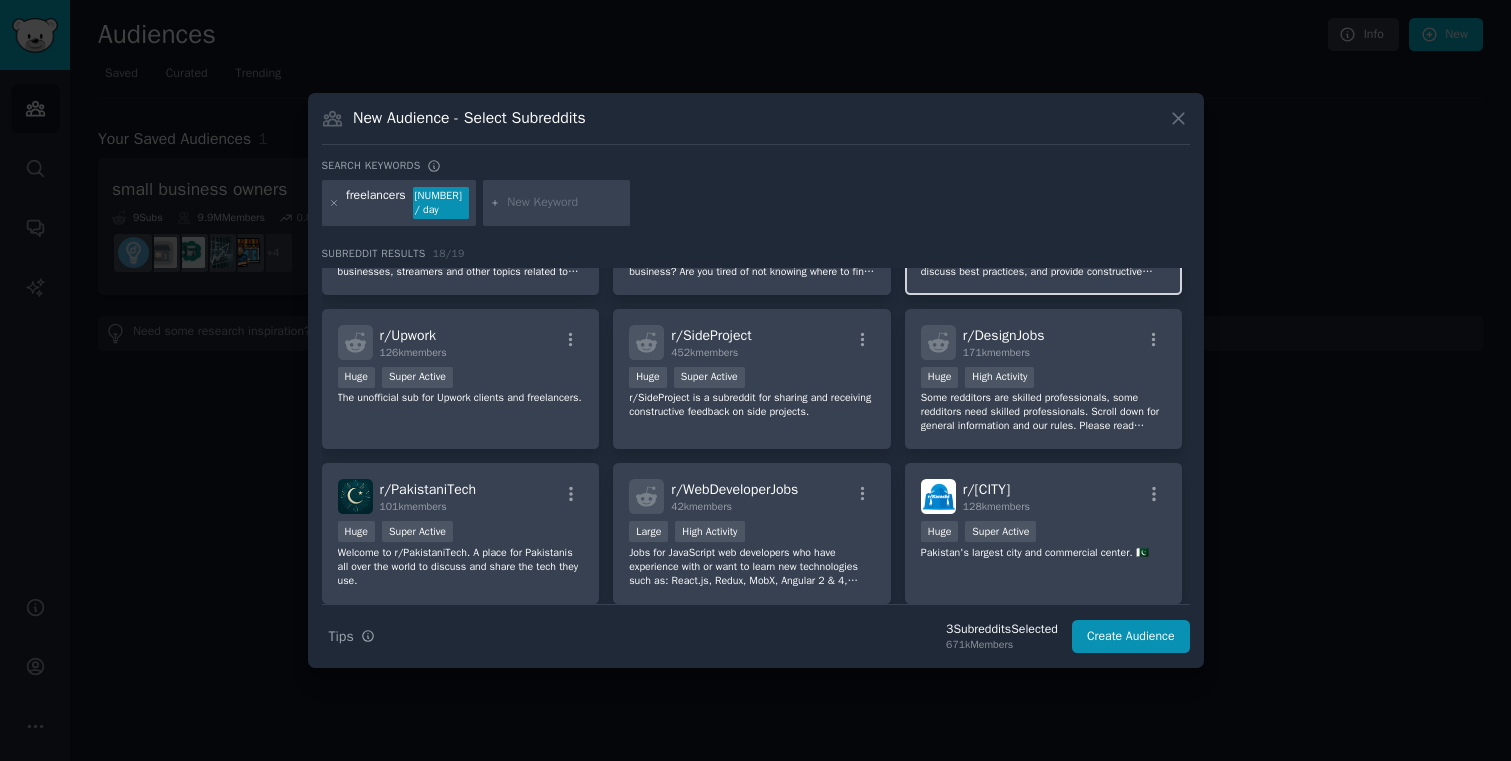 scroll, scrollTop: 589, scrollLeft: 0, axis: vertical 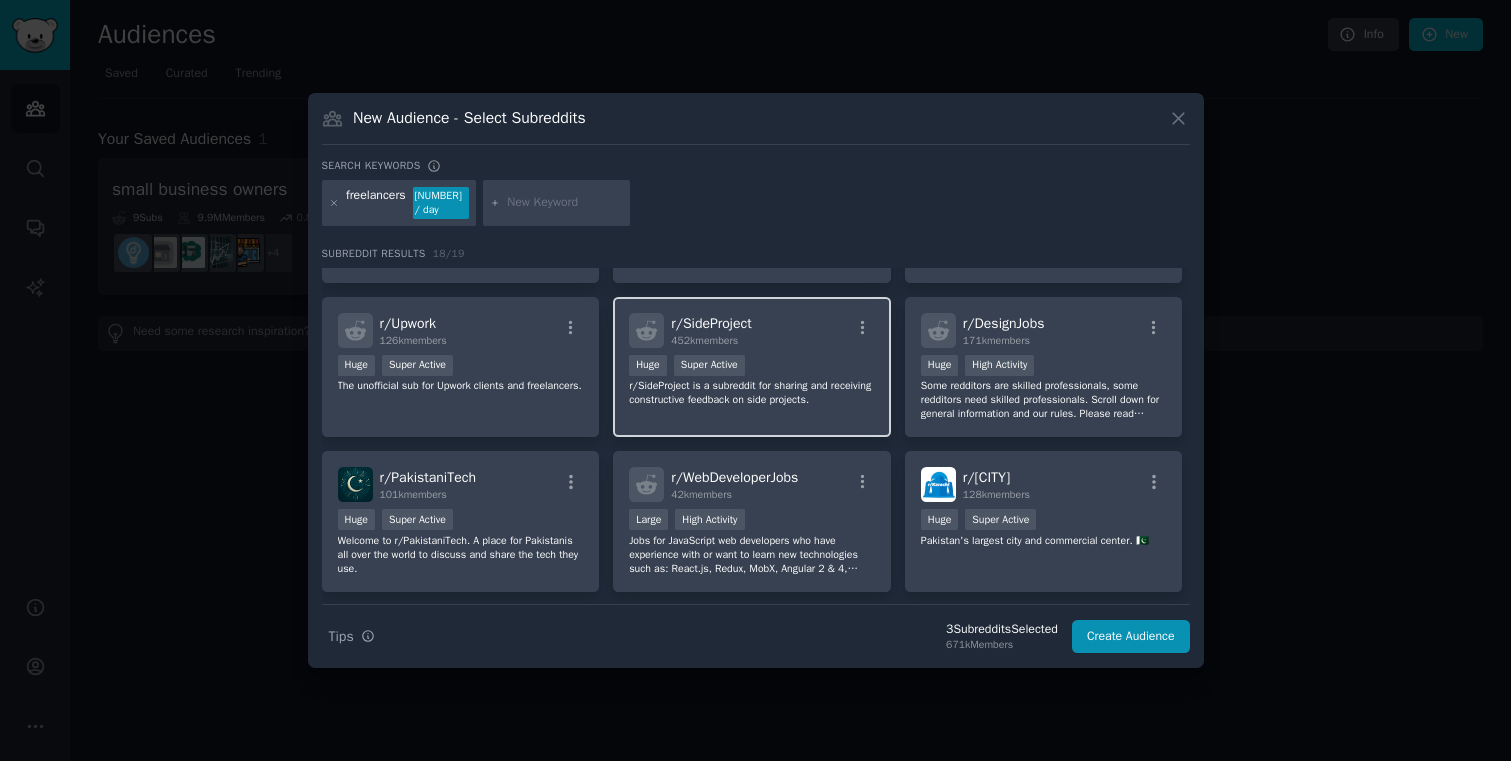 click on "r/SideProject is a subreddit for sharing and receiving constructive feedback on side projects." at bounding box center (752, 393) 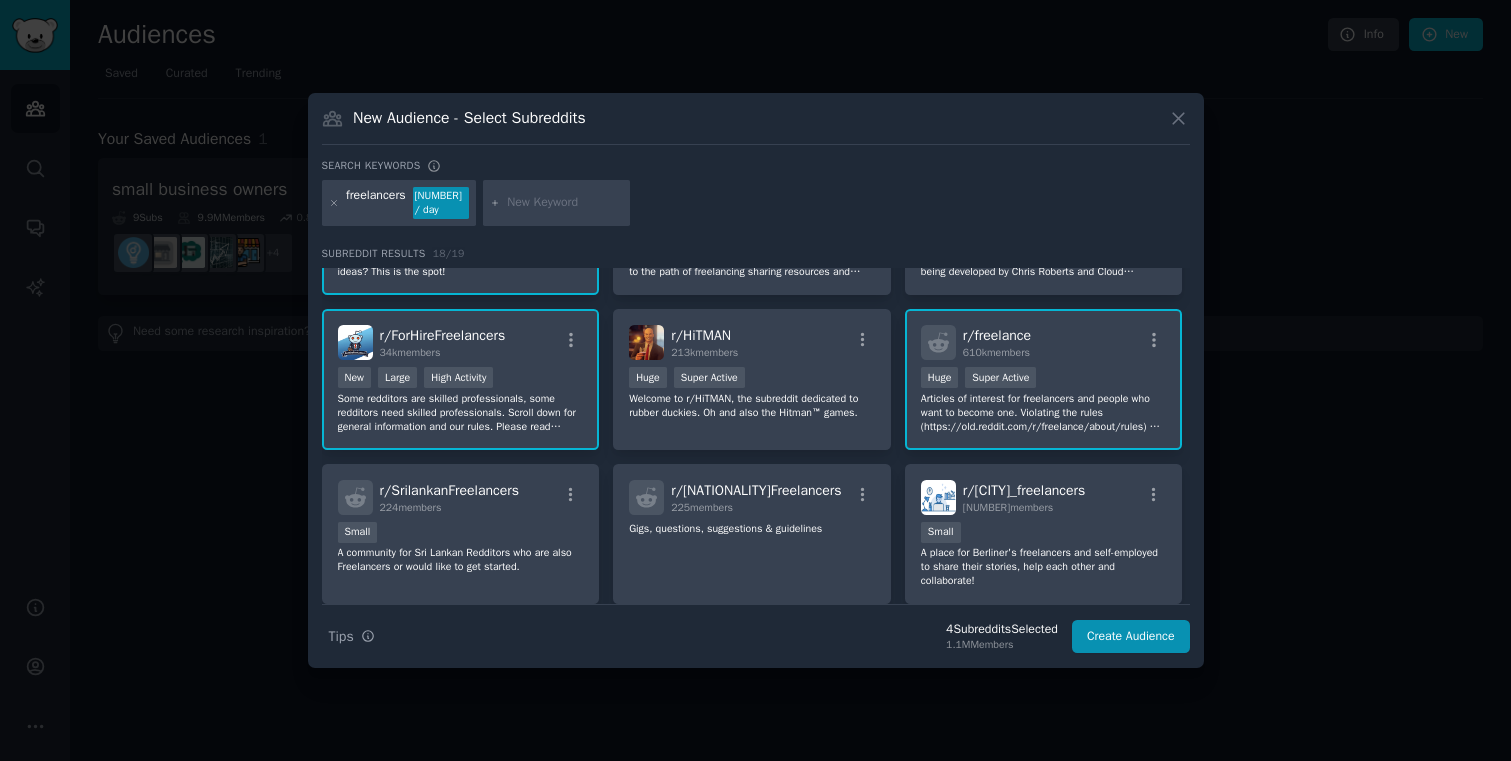 scroll, scrollTop: 0, scrollLeft: 0, axis: both 